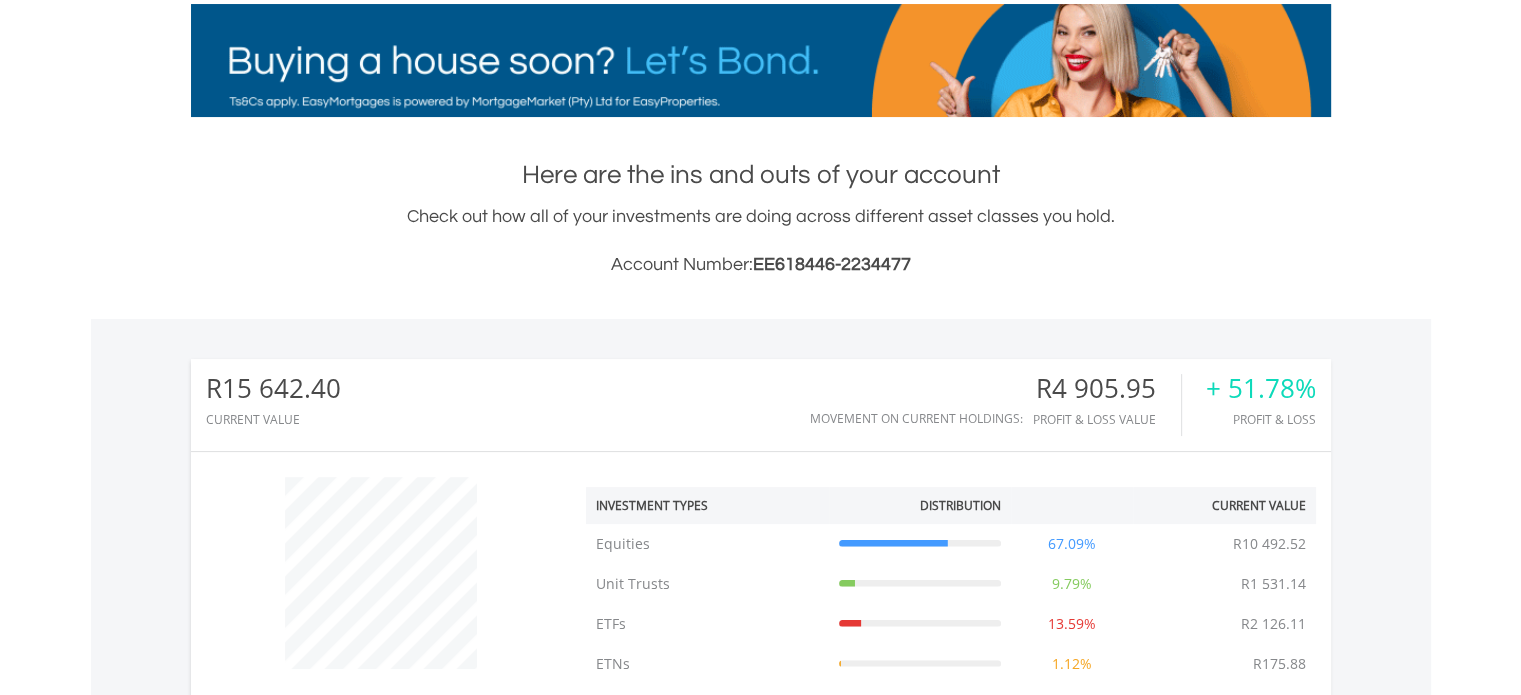 scroll, scrollTop: 352, scrollLeft: 0, axis: vertical 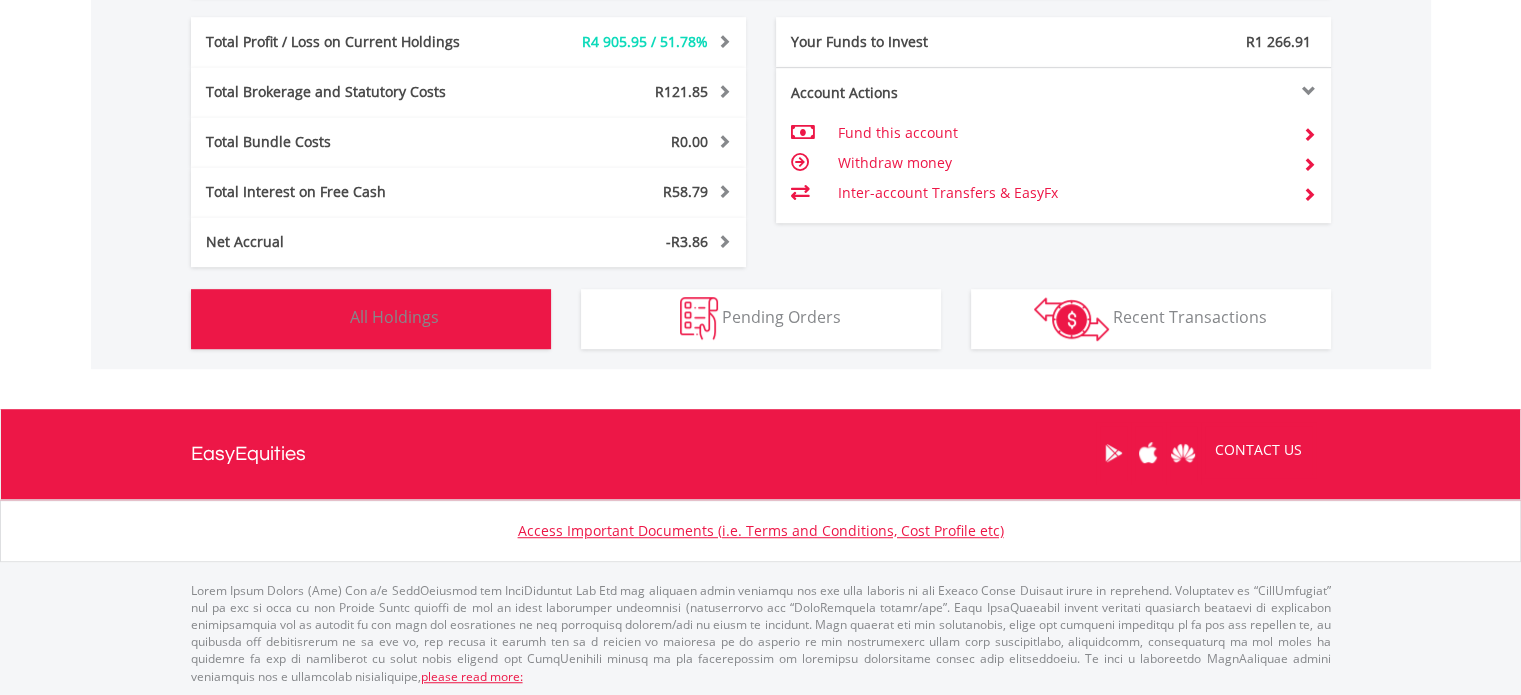 click on "Holdings
All Holdings" at bounding box center [371, 319] 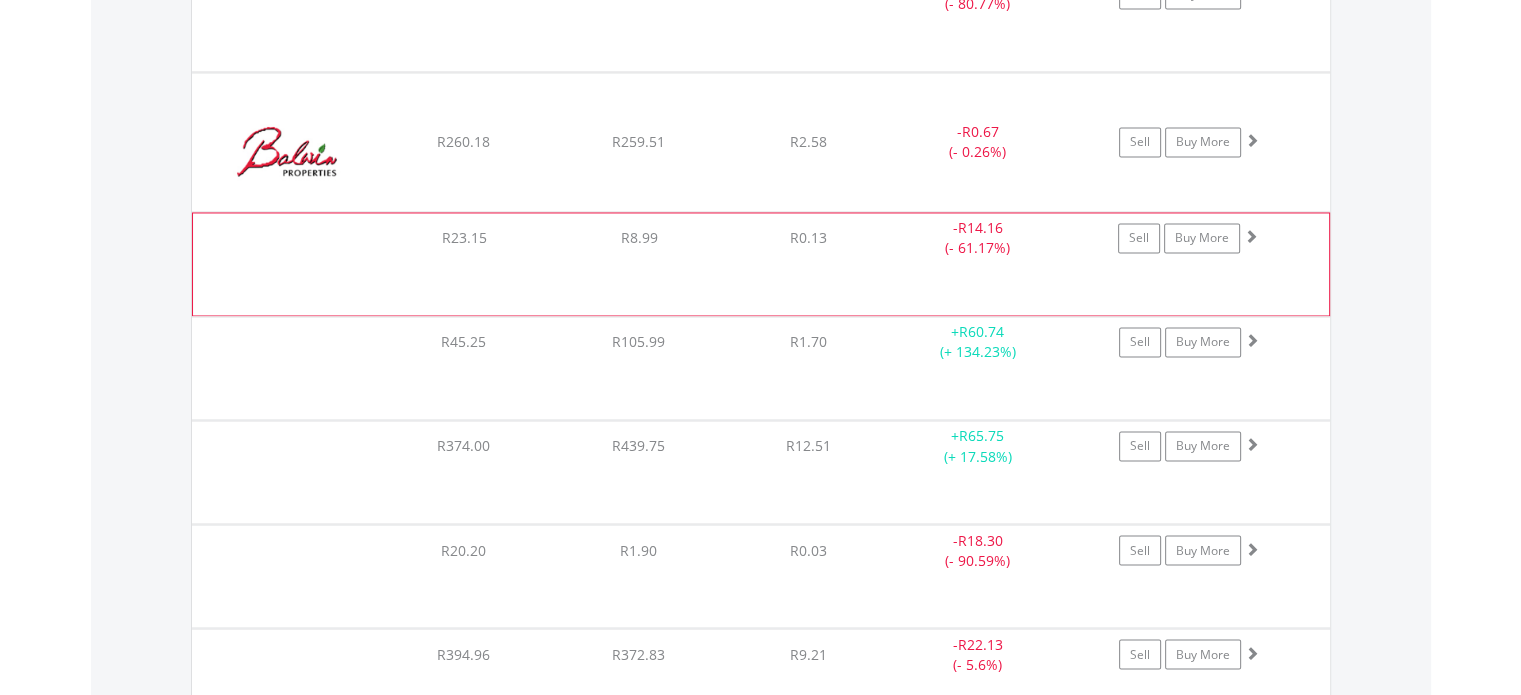 scroll, scrollTop: 3361, scrollLeft: 0, axis: vertical 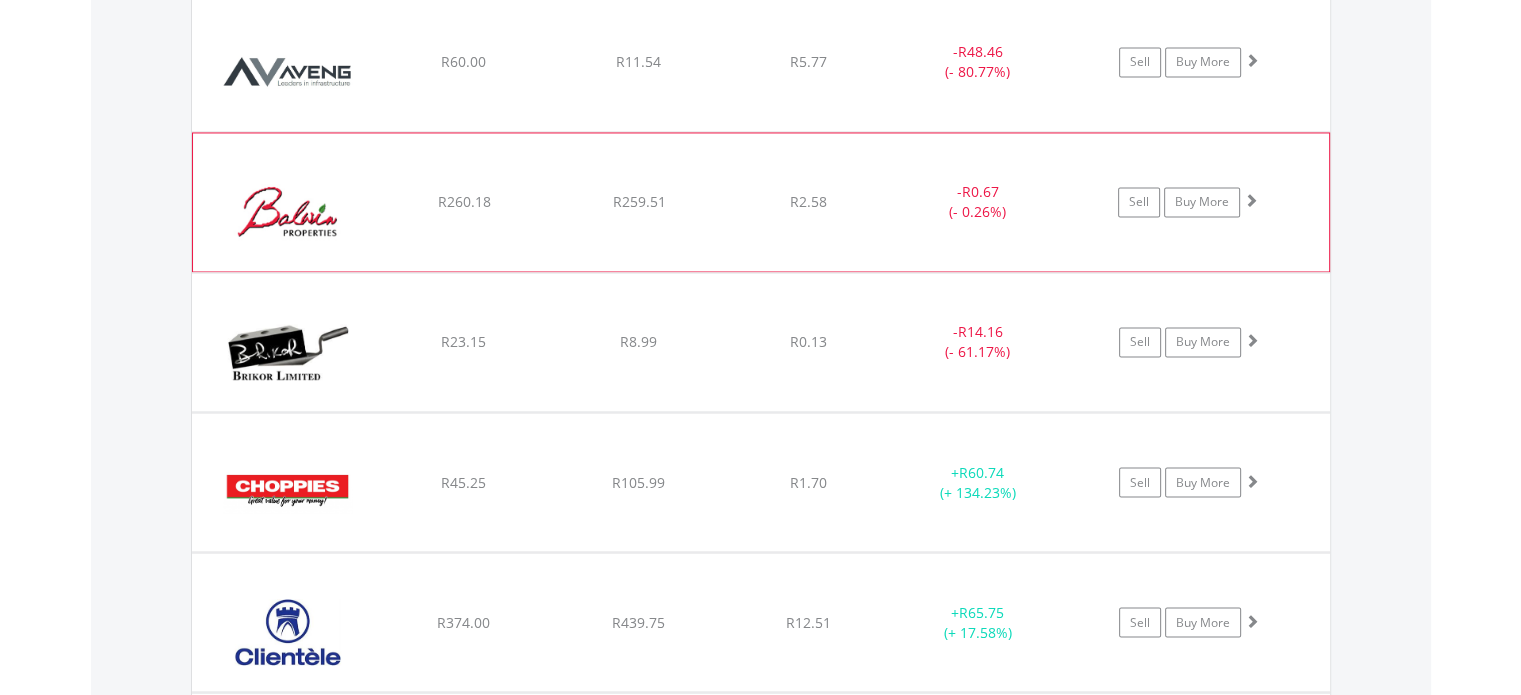 click on "﻿
[PERSON_NAME] Properties Limited
R260.18
R259.51
R2.58
-  R0.67 (- 0.26%)
Sell
Buy More" at bounding box center [761, -1624] 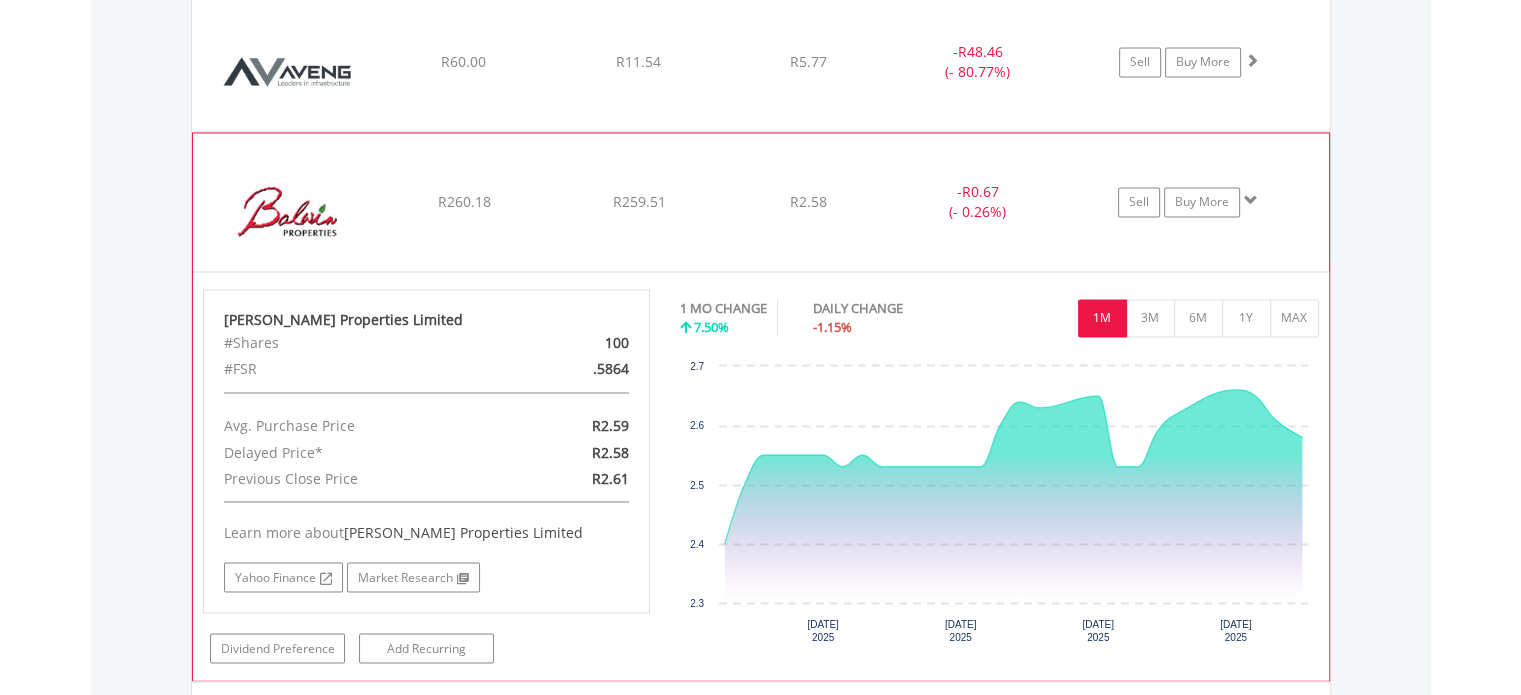 click on "﻿
[PERSON_NAME] Properties Limited
R260.18
R259.51
R2.58
-  R0.67 (- 0.26%)
Sell
Buy More" at bounding box center [761, -1624] 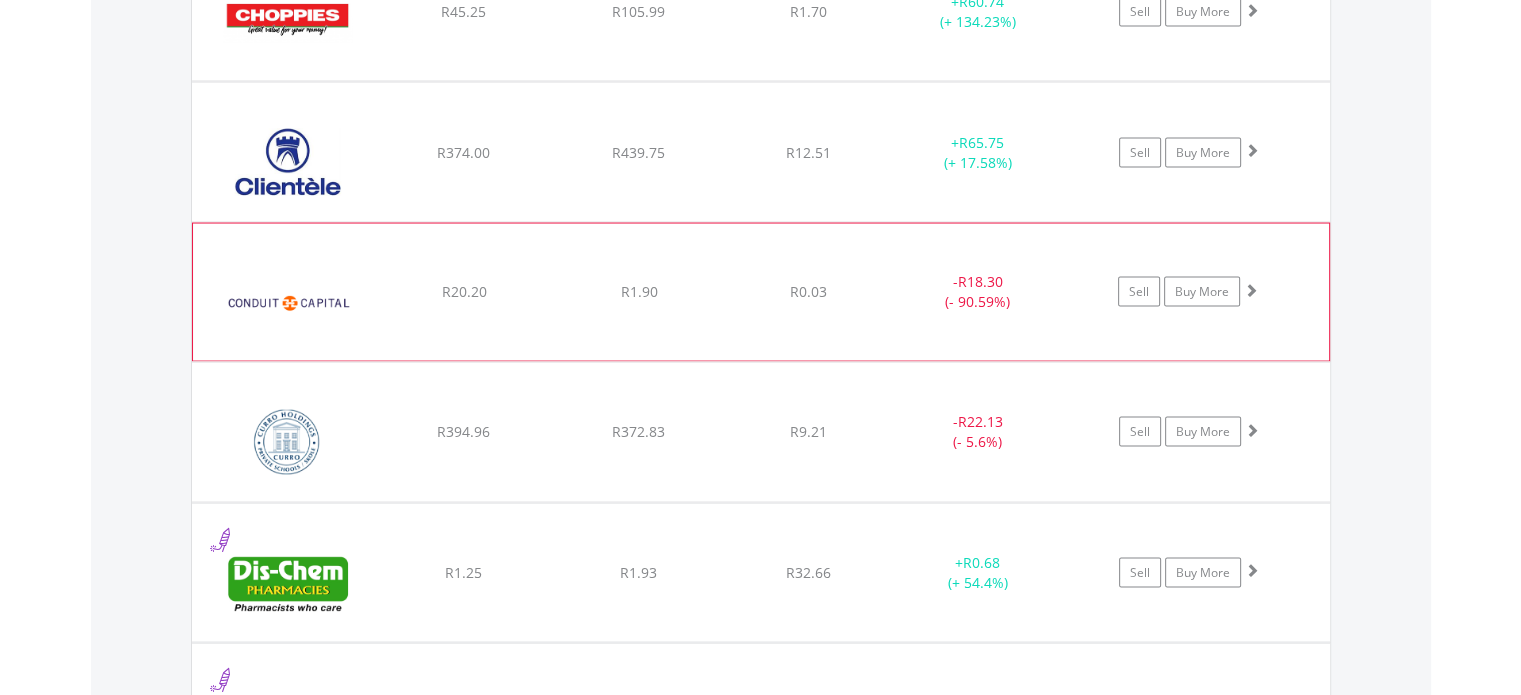 scroll, scrollTop: 3861, scrollLeft: 0, axis: vertical 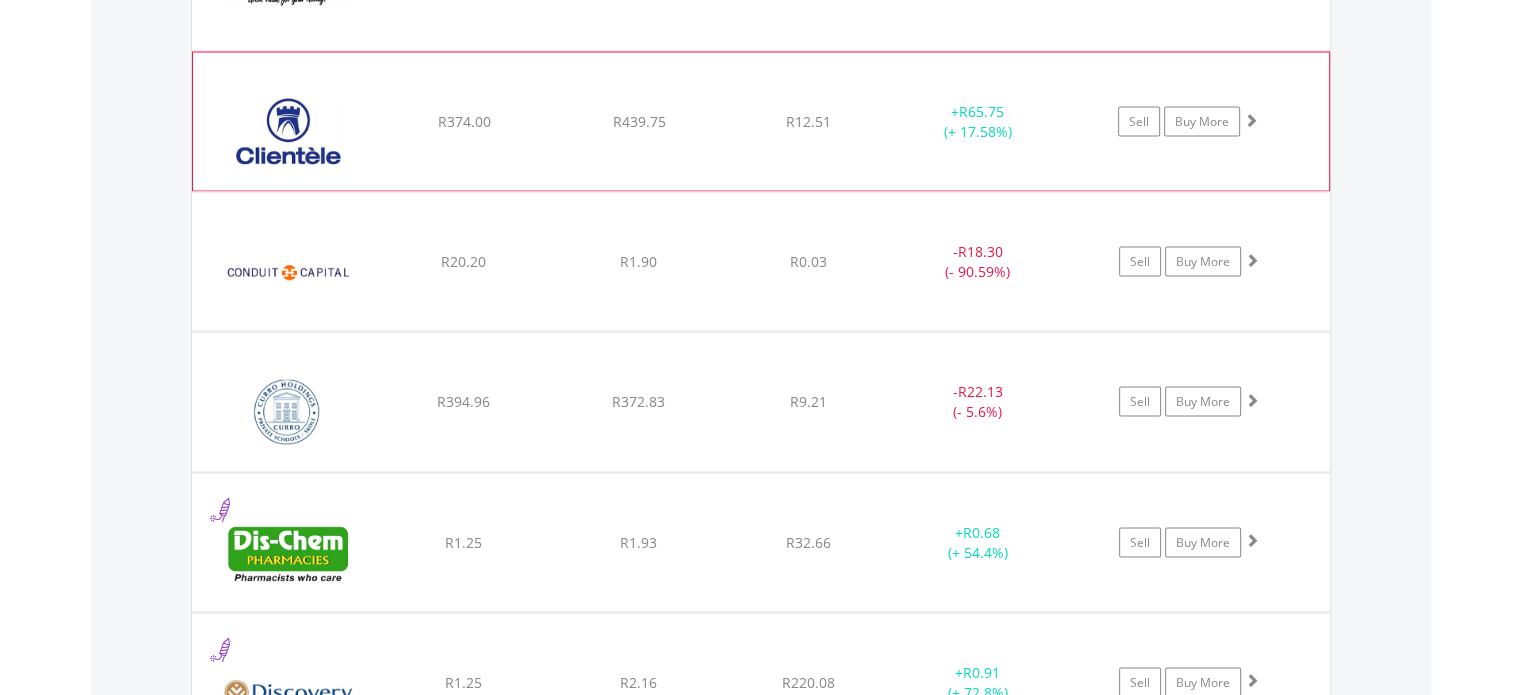 click on "﻿
Clientele Limited
R374.00
R439.75
R12.51
+  R65.75 (+ 17.58%)
Sell
Buy More" at bounding box center [761, -2124] 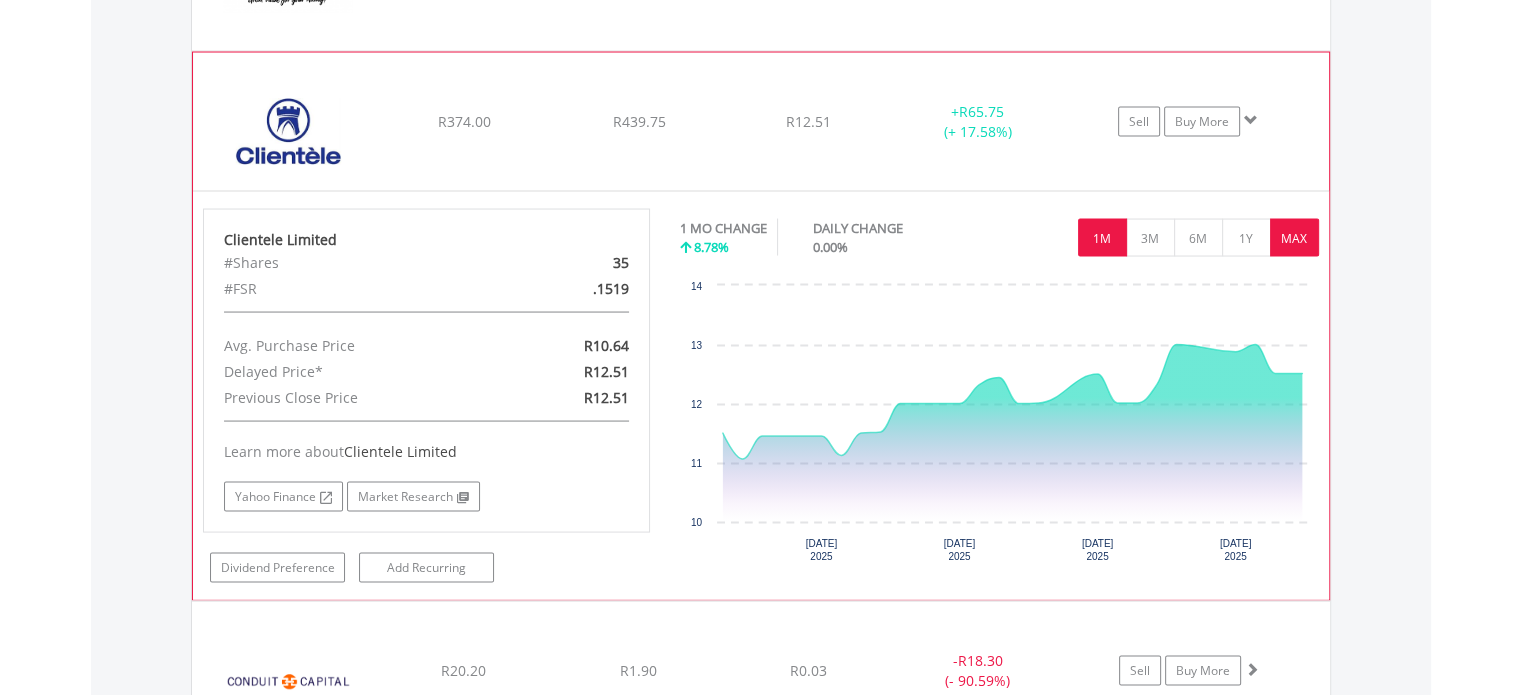 click on "MAX" at bounding box center (1294, 238) 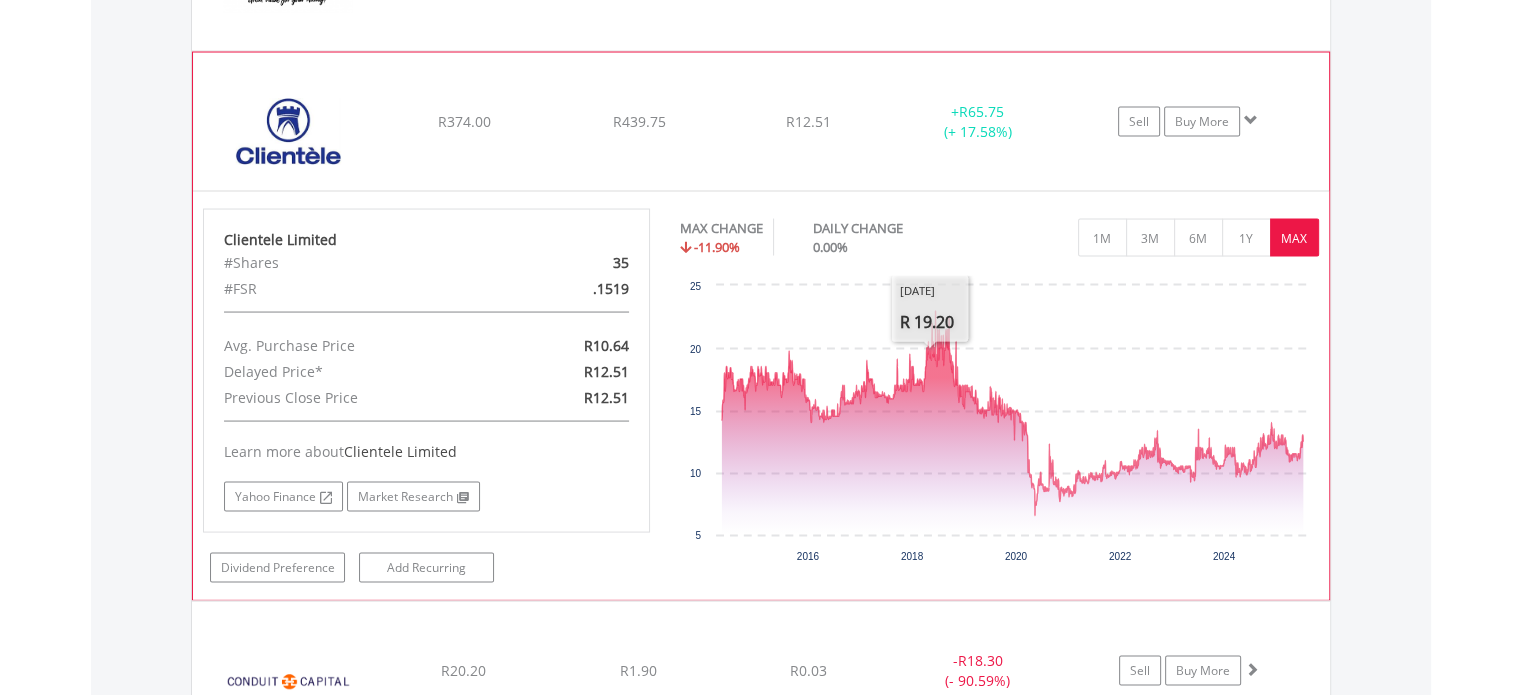drag, startPoint x: 1428, startPoint y: 338, endPoint x: 1237, endPoint y: 275, distance: 201.12186 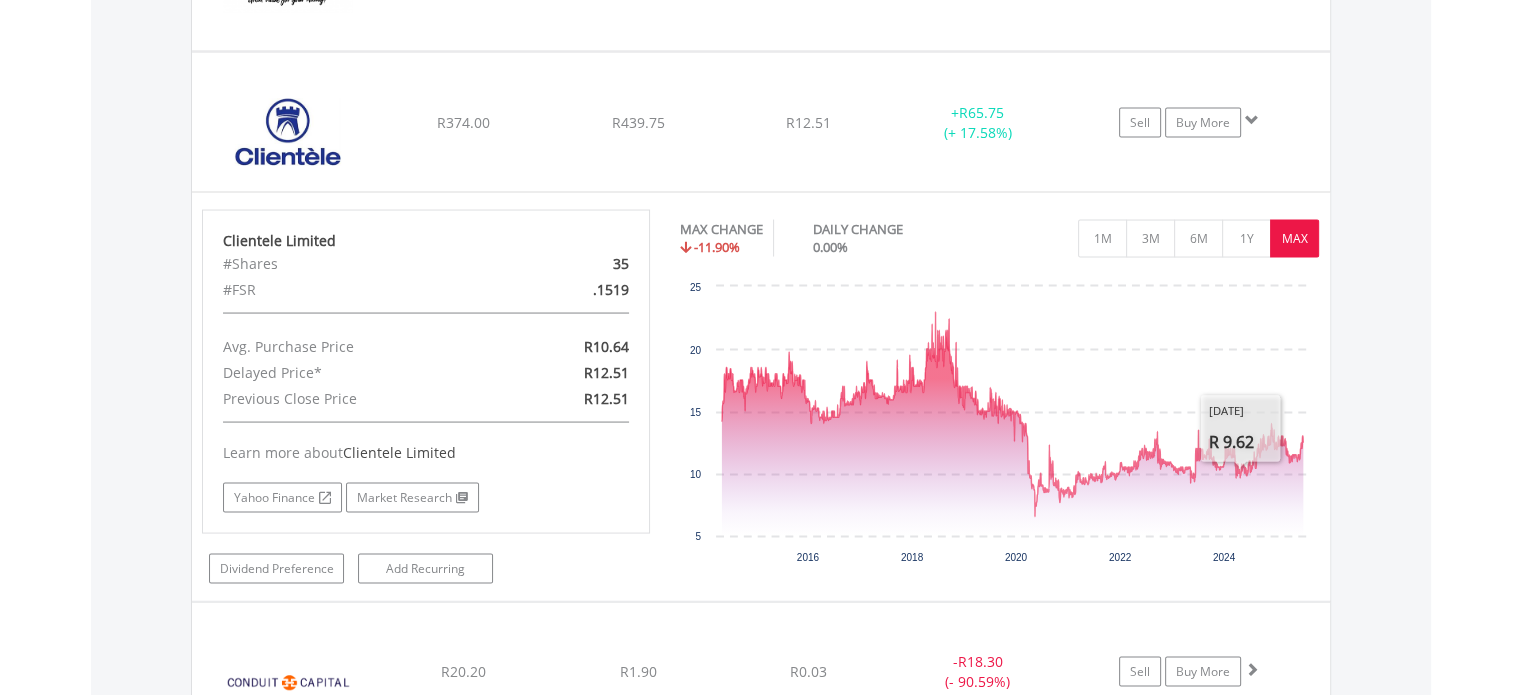 click on "Value View
Share View
DIY Shares
HOLDING
PURCHASE VALUE
CURRENT VALUE
CURRENT PRICE
PROFIT/LOSS
﻿
1nvestGold ETF
R990.00
R1 888.27
R570.39
+  R898.27 (+ 90.73%)
Buy More" at bounding box center (761, 2717) 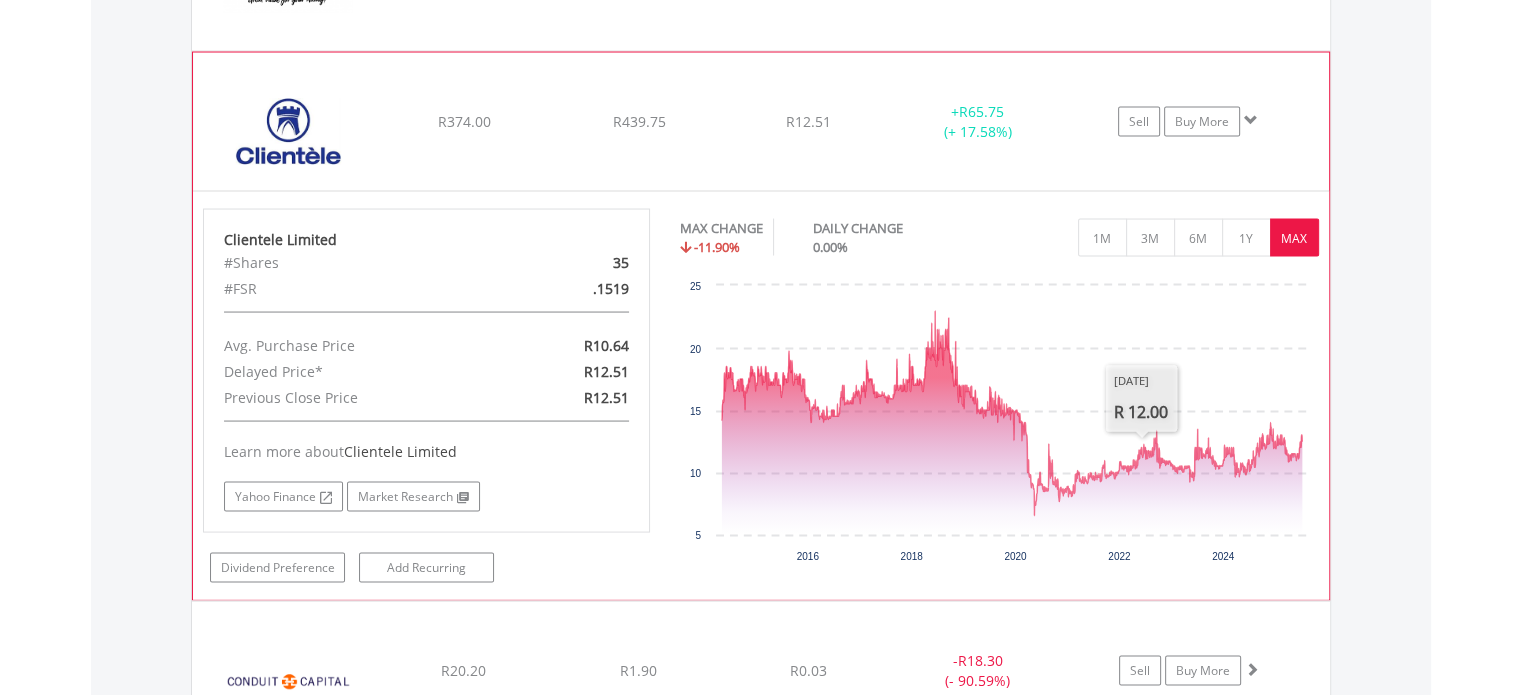 click on "﻿
Clientele Limited
R374.00
R439.75
R12.51
+  R65.75 (+ 17.58%)
Sell
Buy More" at bounding box center (761, -2124) 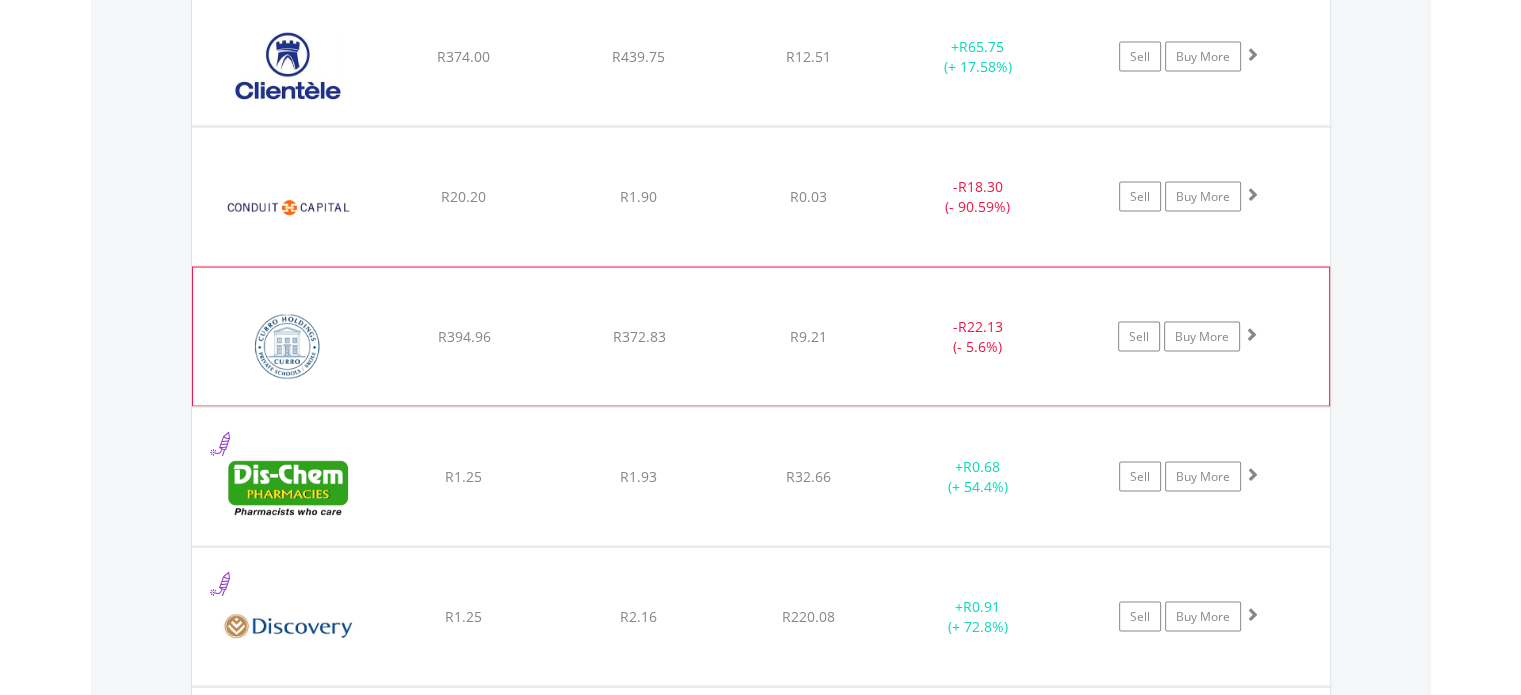 scroll, scrollTop: 3961, scrollLeft: 0, axis: vertical 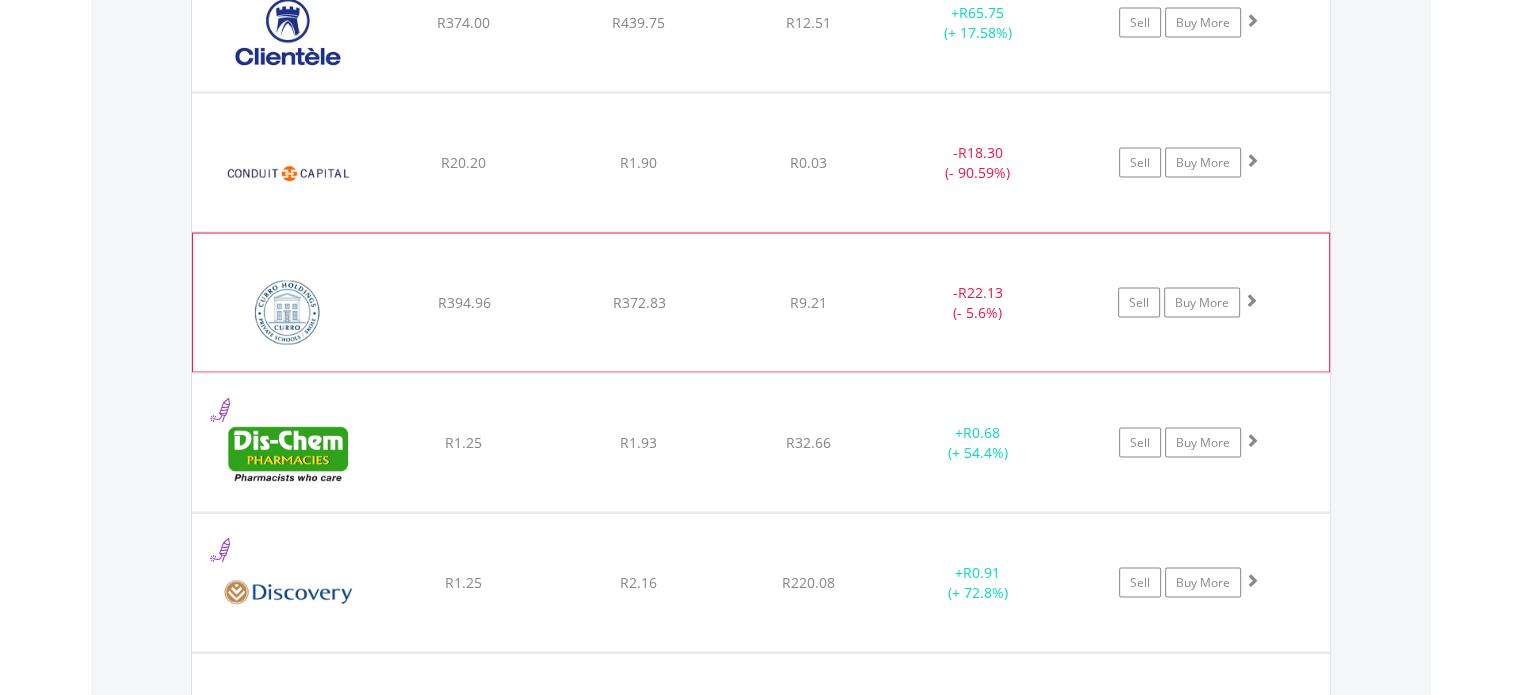 click at bounding box center [289, 313] 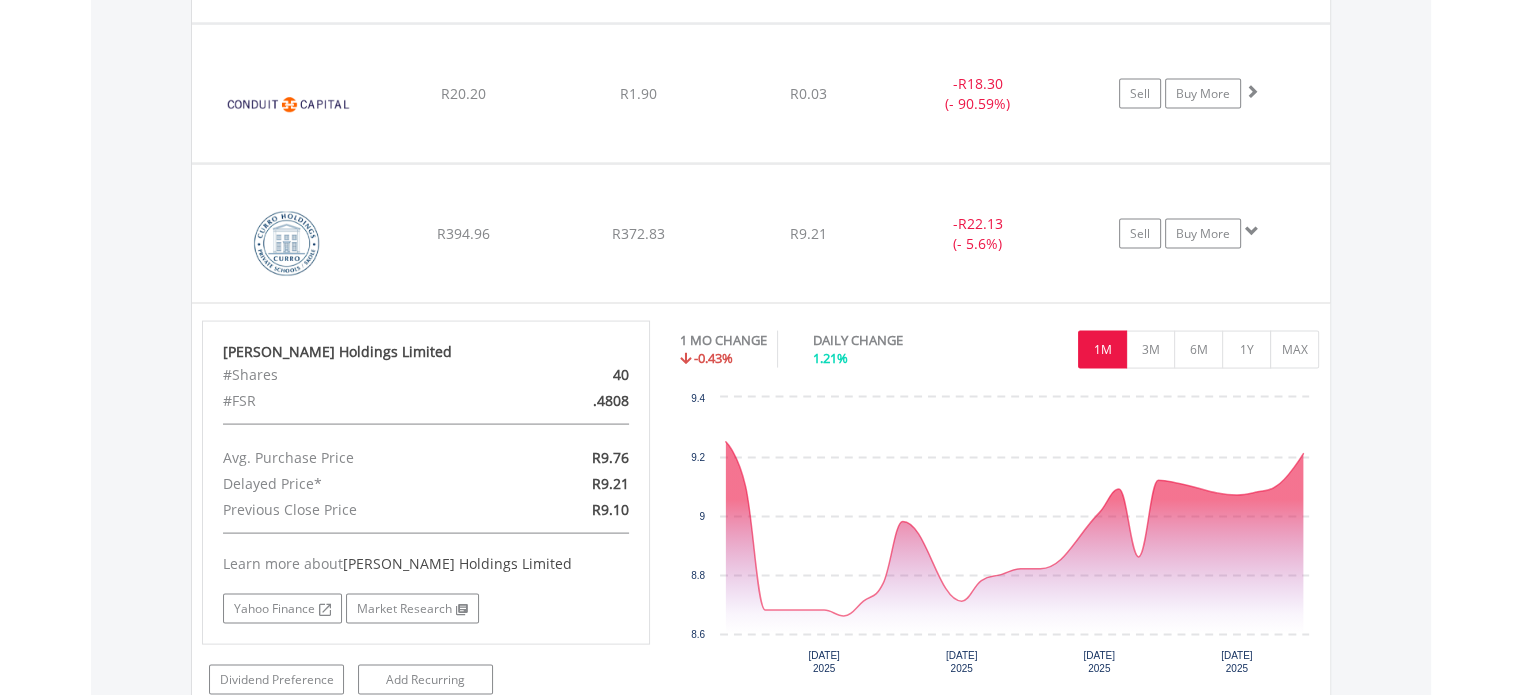scroll, scrollTop: 4061, scrollLeft: 0, axis: vertical 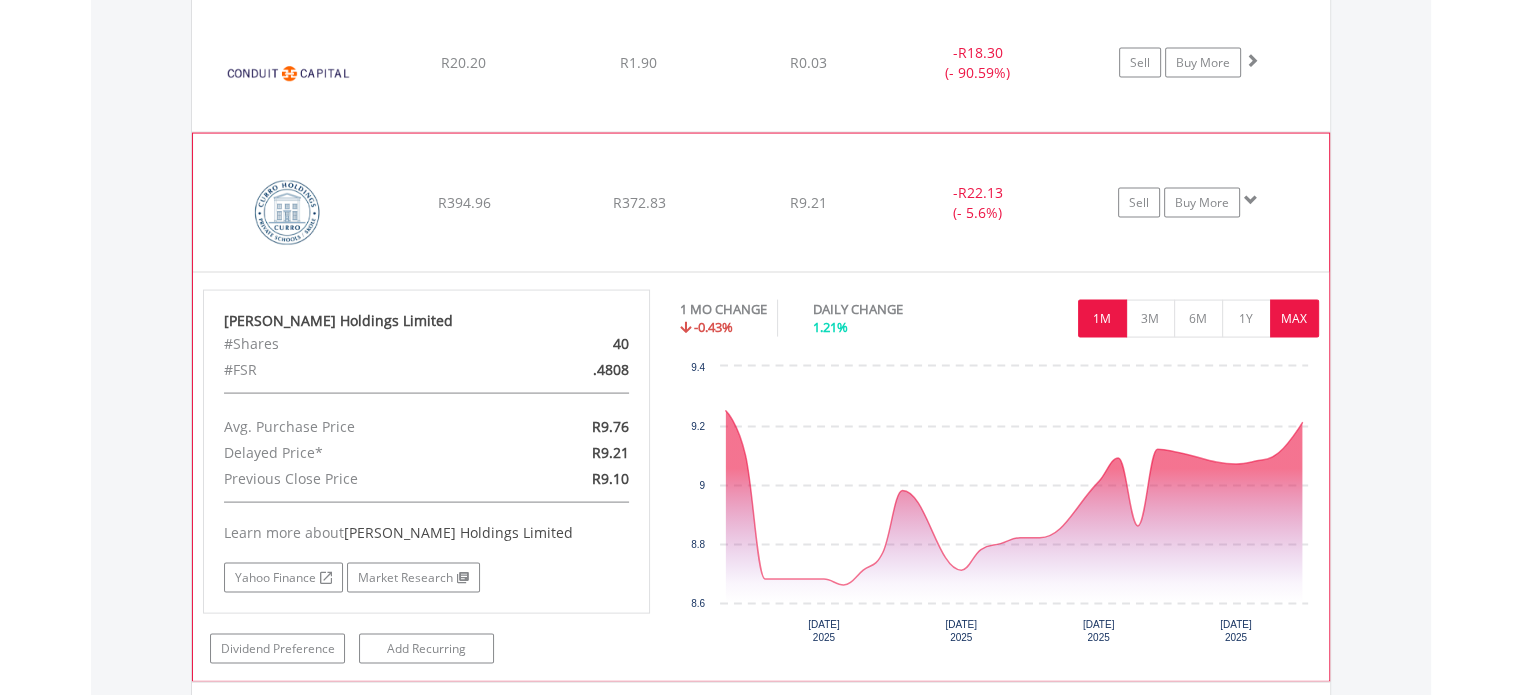 click on "MAX" at bounding box center [1294, 319] 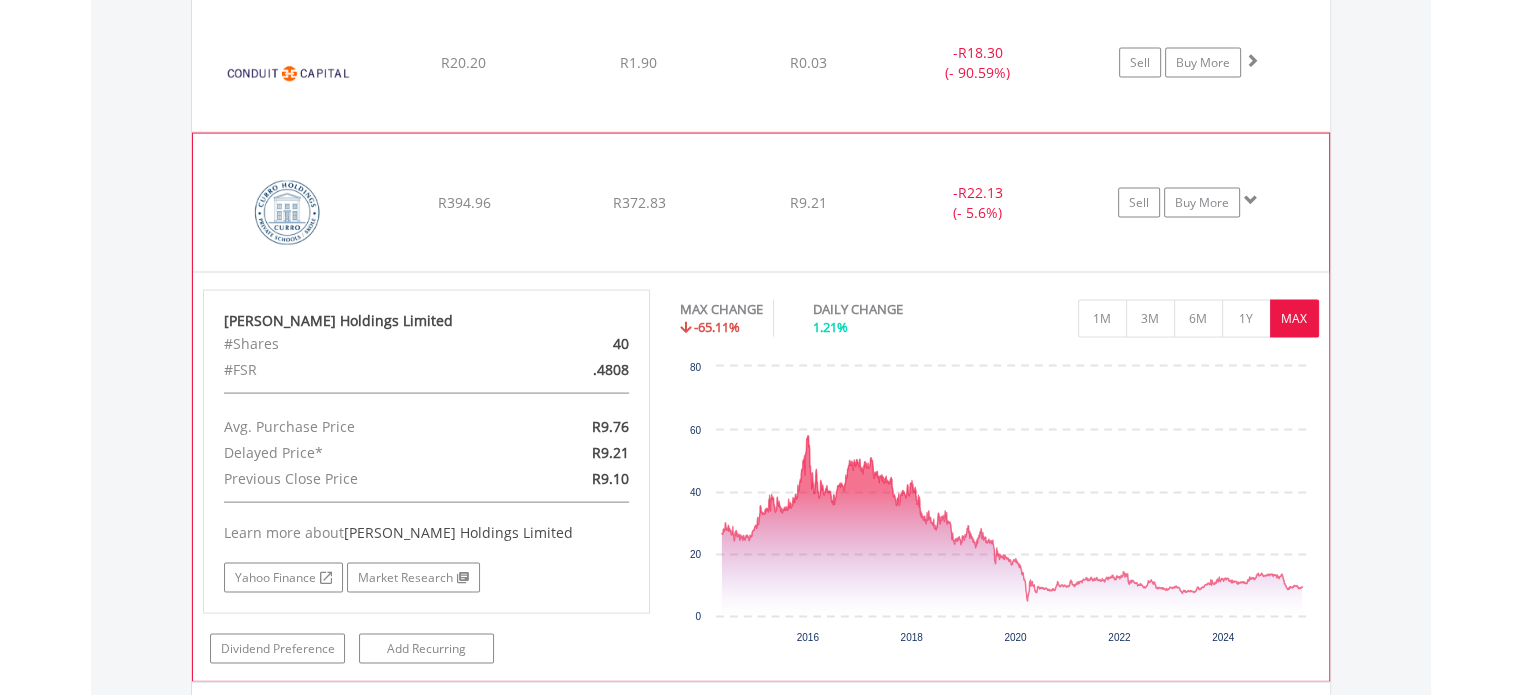 click on "﻿
[PERSON_NAME] Holdings Limited
R394.96
R372.83
R9.21
-  R22.13 (- 5.6%)
Sell
Buy More" at bounding box center [761, -2324] 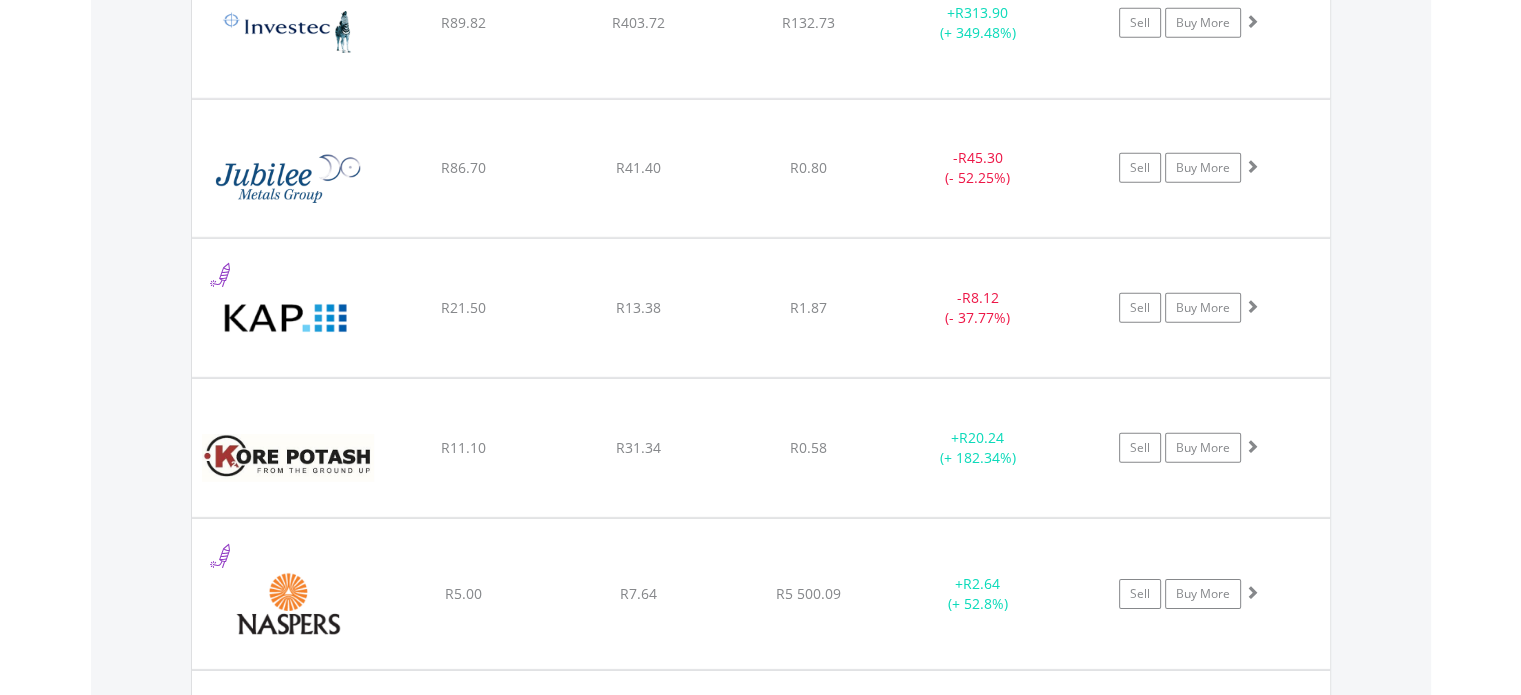 scroll, scrollTop: 6161, scrollLeft: 0, axis: vertical 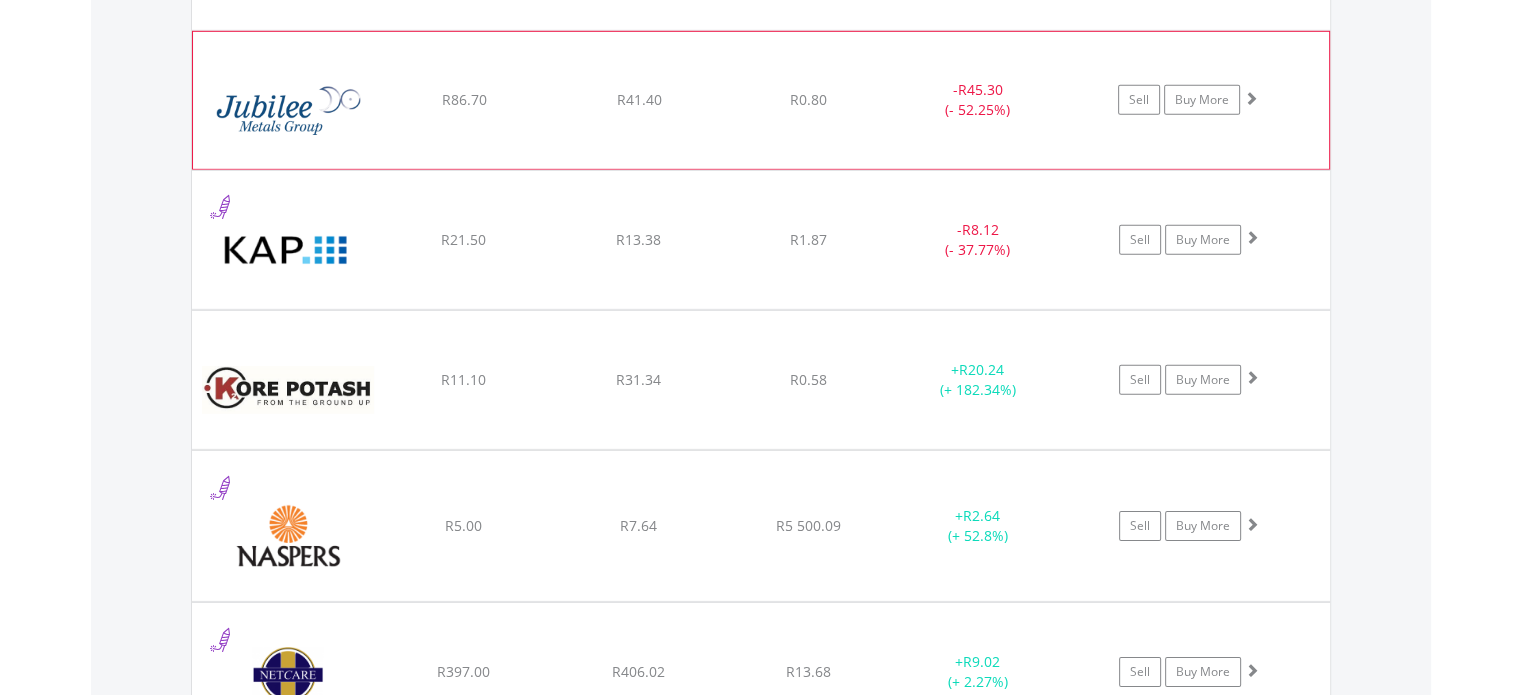 click on "﻿
Jubilee Metals Group PLC
R86.70
R41.40
R0.80
-  R45.30 (- 52.25%)
Sell
Buy More" at bounding box center (761, -4424) 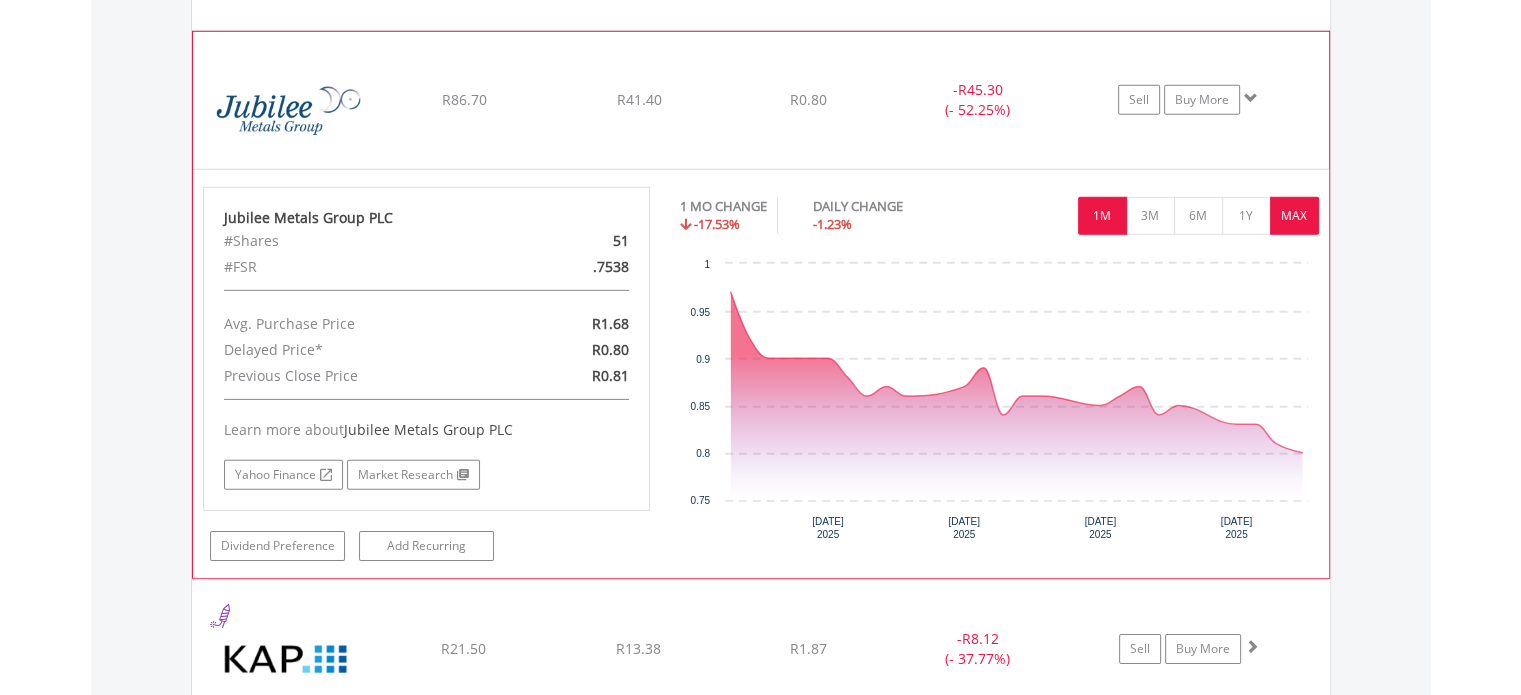 click on "MAX" at bounding box center (1294, 216) 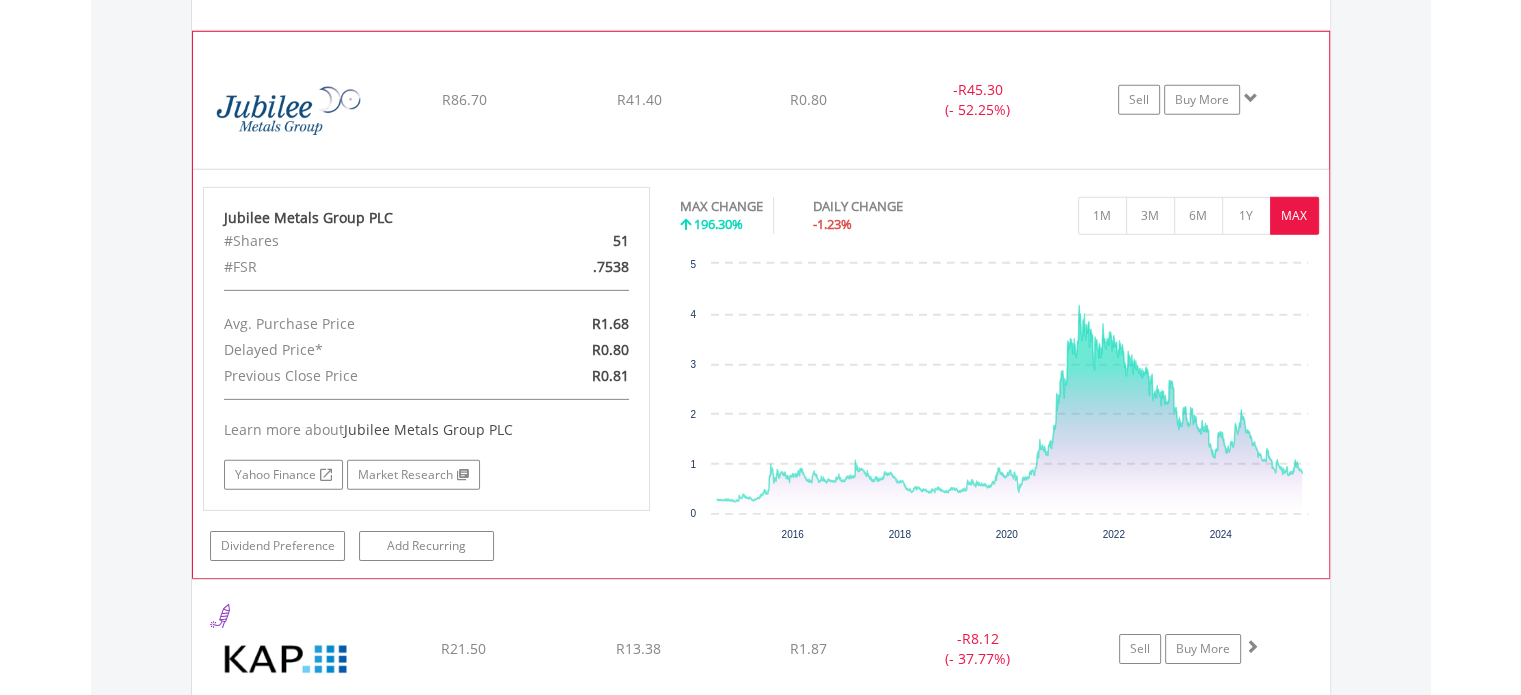 scroll, scrollTop: 6161, scrollLeft: 0, axis: vertical 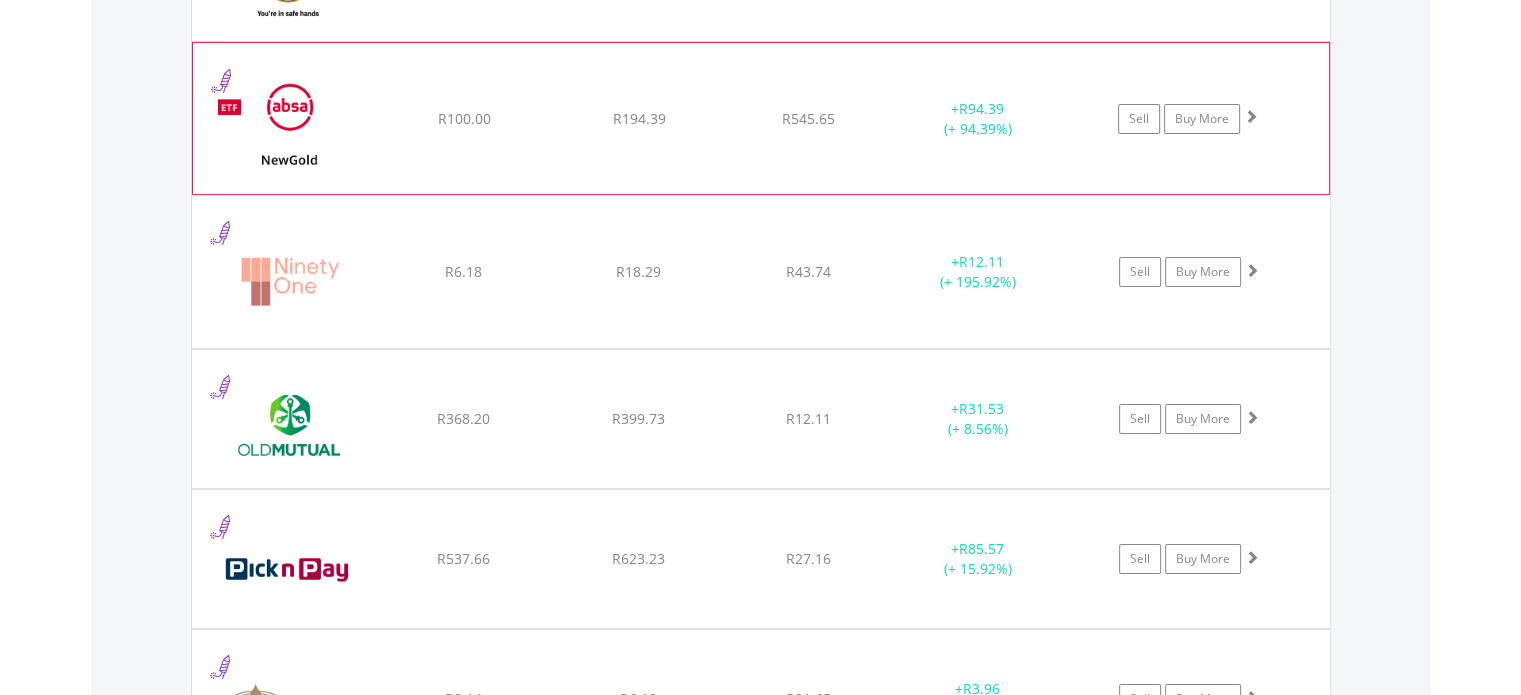 click on "﻿
NewGold ETF
R100.00
R194.39
R545.65
+  R94.39 (+ 94.39%)
Sell
Buy More" at bounding box center (761, -5124) 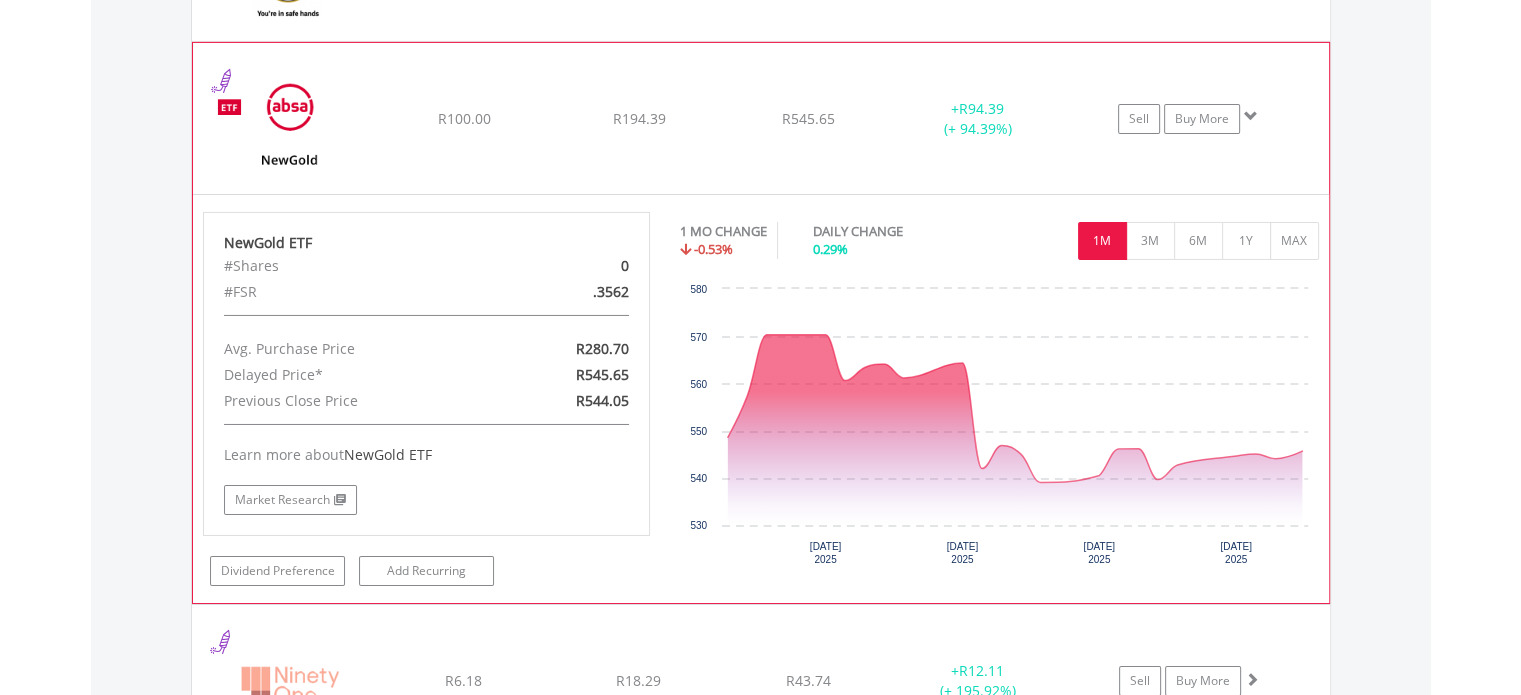click on "﻿
NewGold ETF
R100.00
R194.39
R545.65
+  R94.39 (+ 94.39%)
Sell
Buy More" at bounding box center [761, -5124] 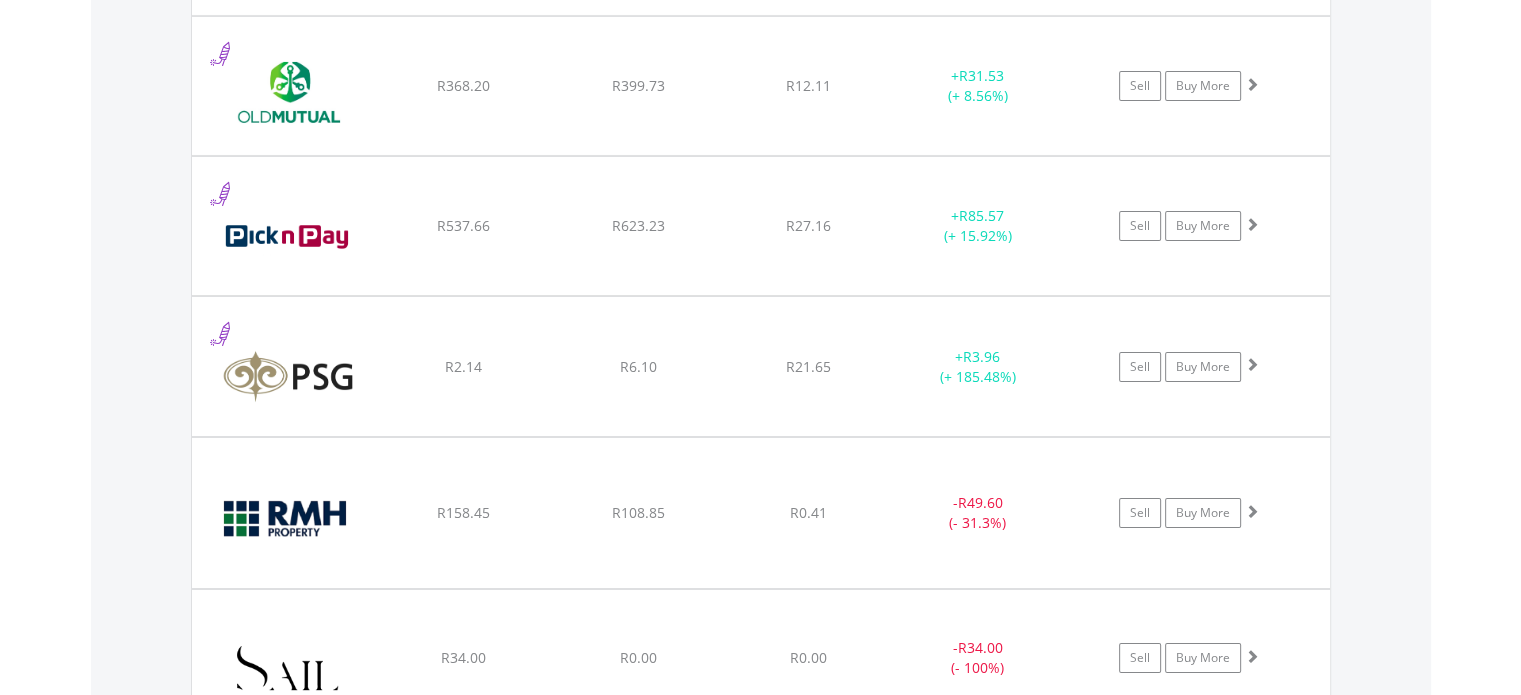 scroll, scrollTop: 7161, scrollLeft: 0, axis: vertical 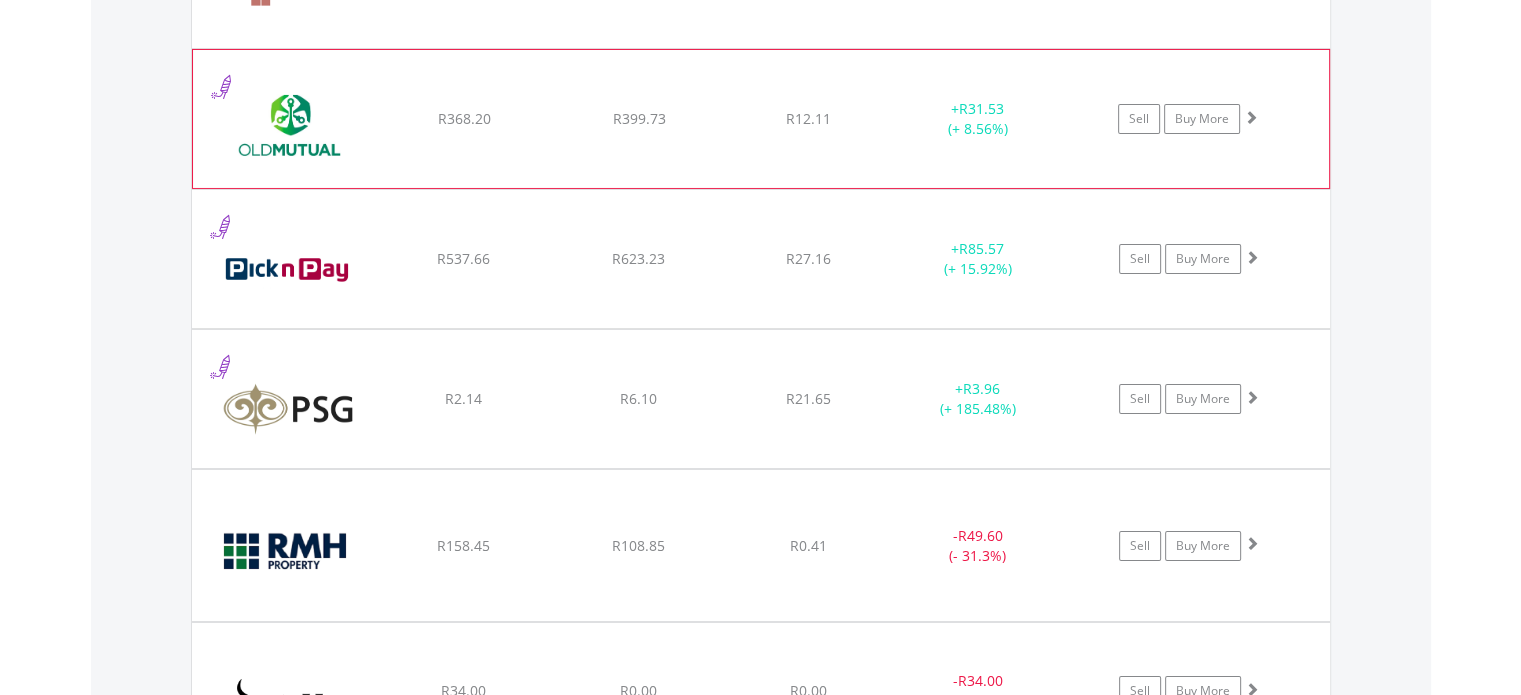 click on "﻿
Old Mutual Limited
R368.20
R399.73
R12.11
+  R31.53 (+ 8.56%)
Sell
Buy More" at bounding box center [761, -5424] 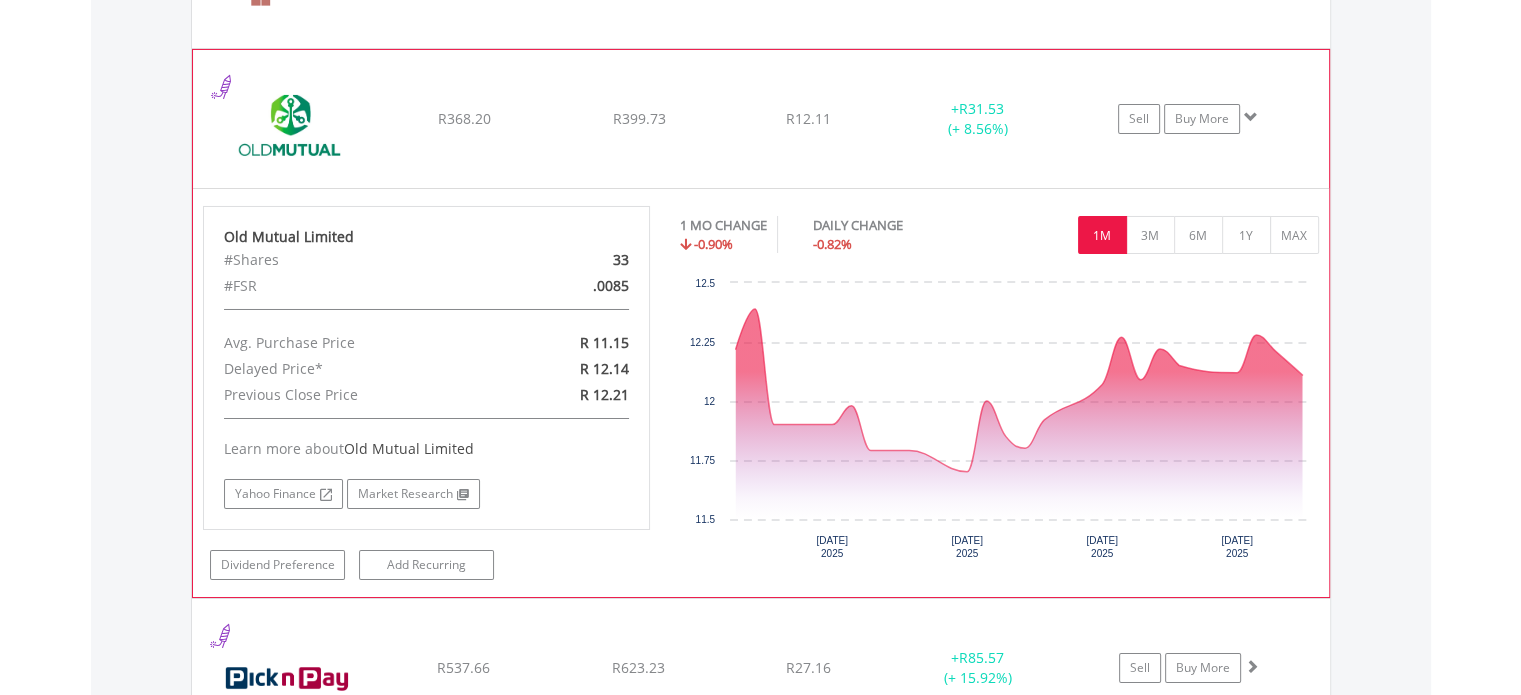 click on "﻿
Old Mutual Limited
R368.20
R399.73
R12.11
+  R31.53 (+ 8.56%)
Sell
Buy More" at bounding box center (761, -5424) 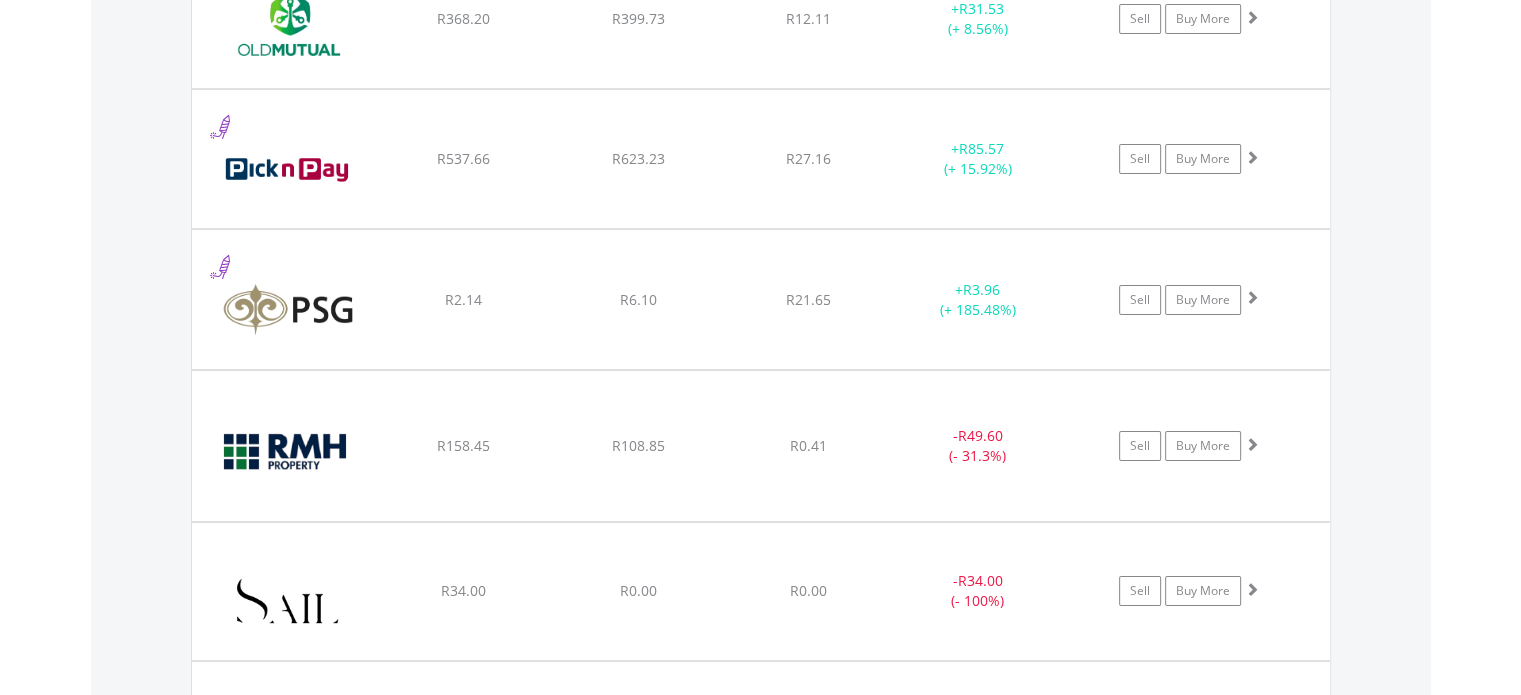 scroll, scrollTop: 7361, scrollLeft: 0, axis: vertical 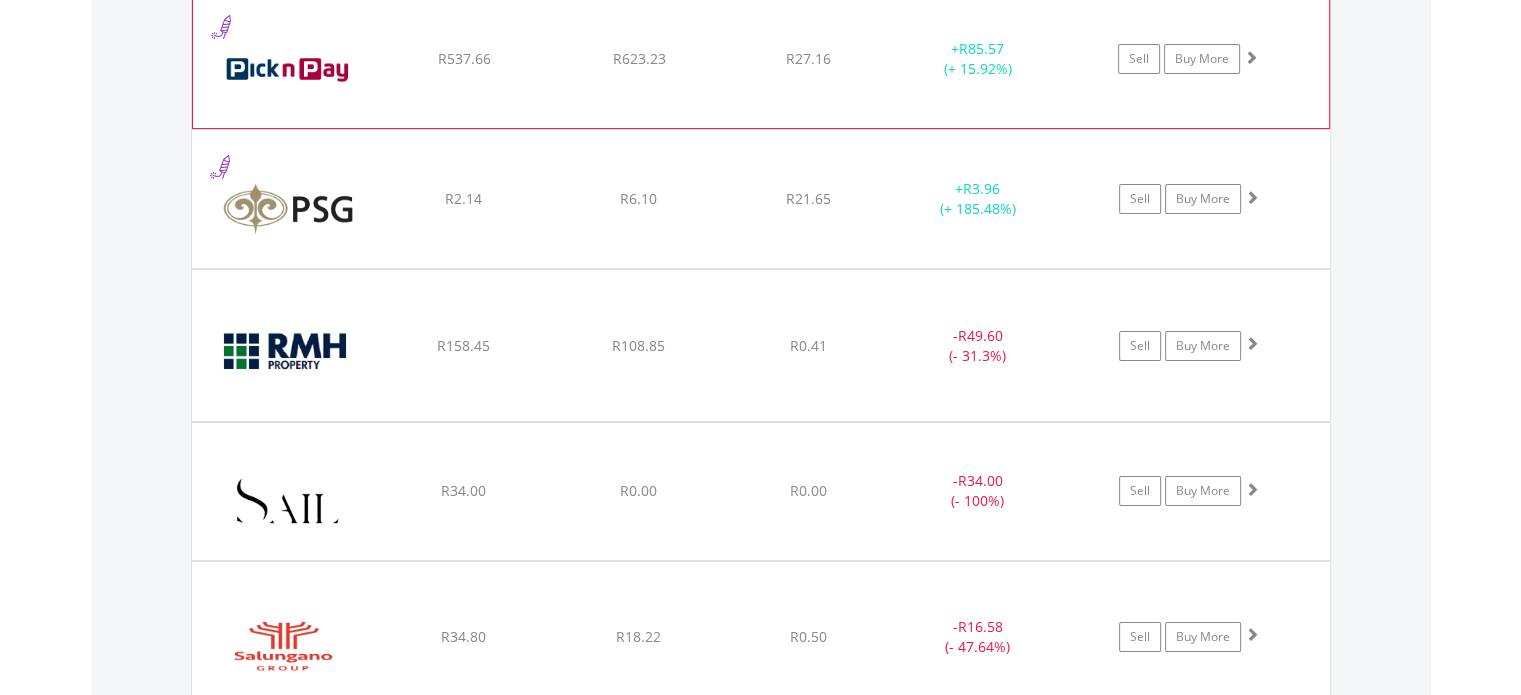 click on "R537.66" at bounding box center [463, -5624] 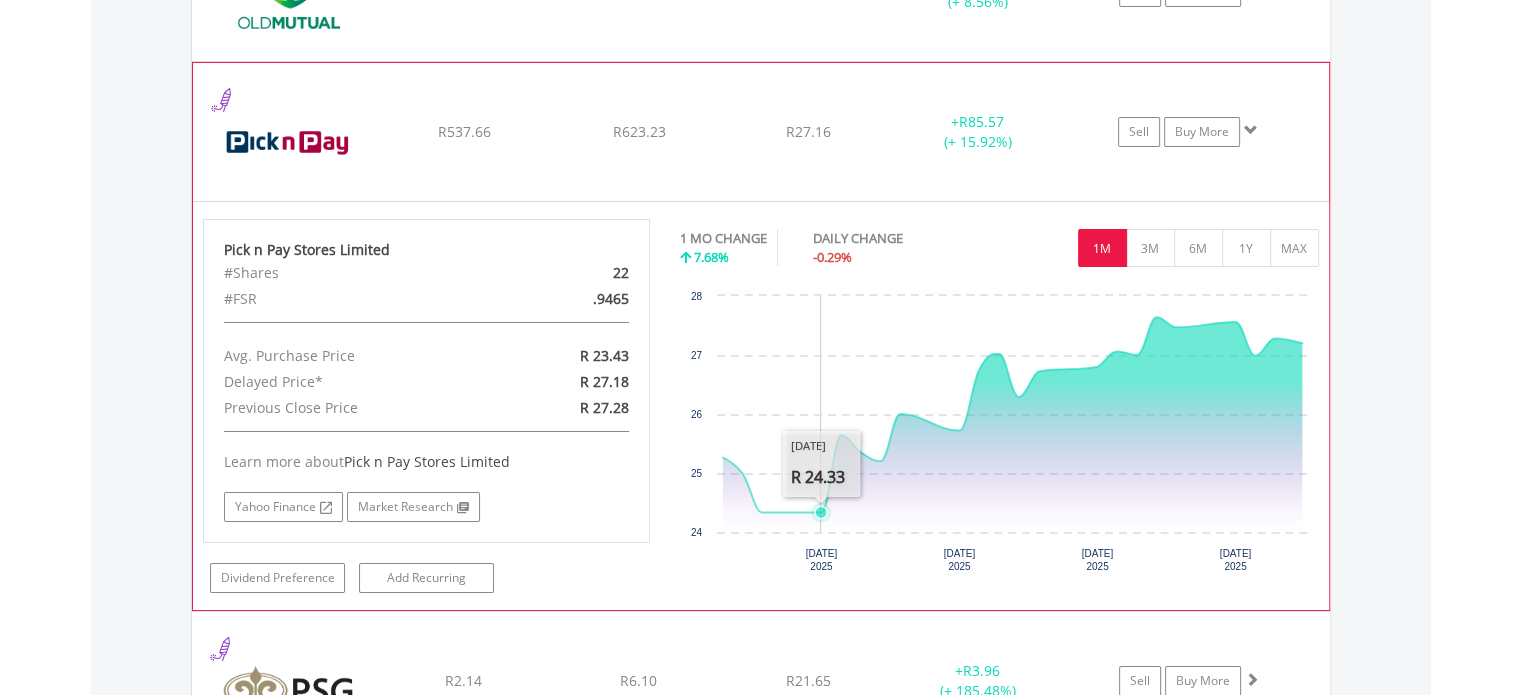 scroll, scrollTop: 7261, scrollLeft: 0, axis: vertical 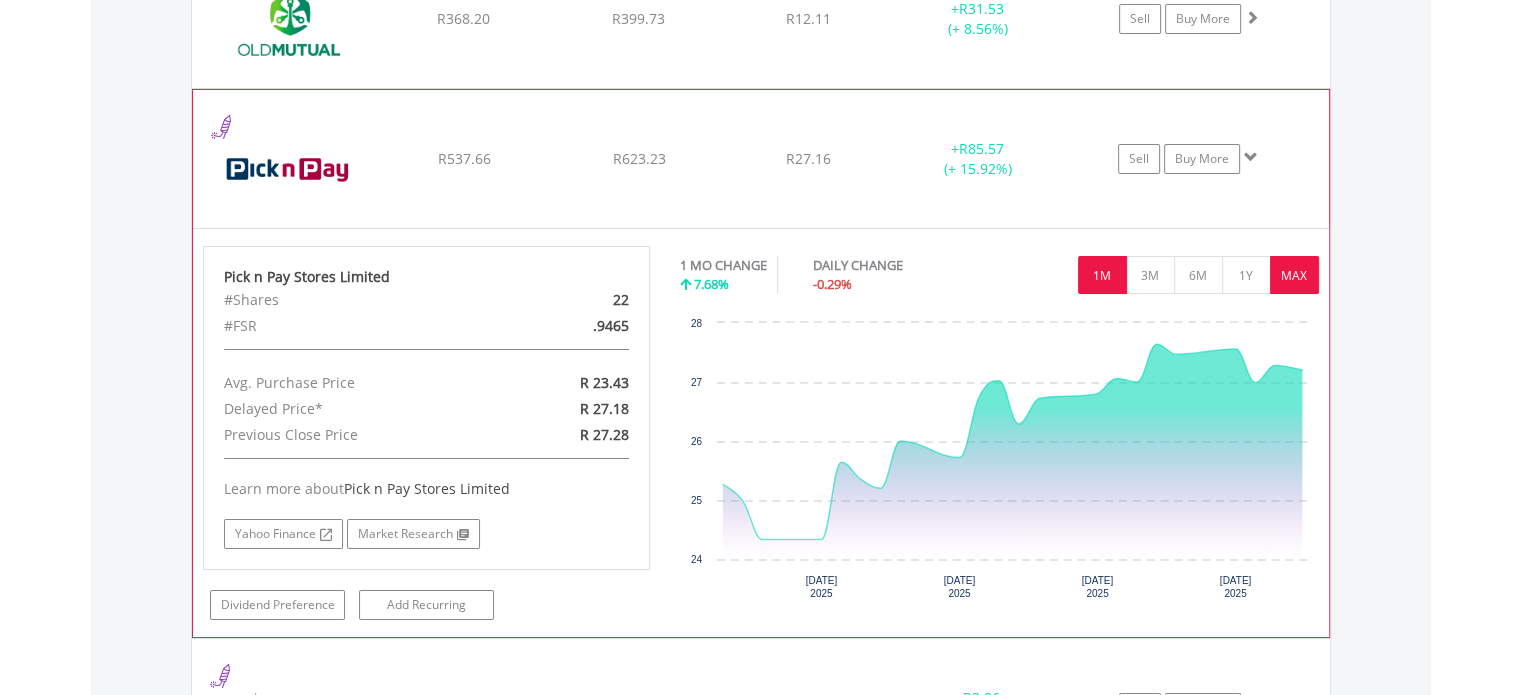click on "MAX" at bounding box center (1294, 275) 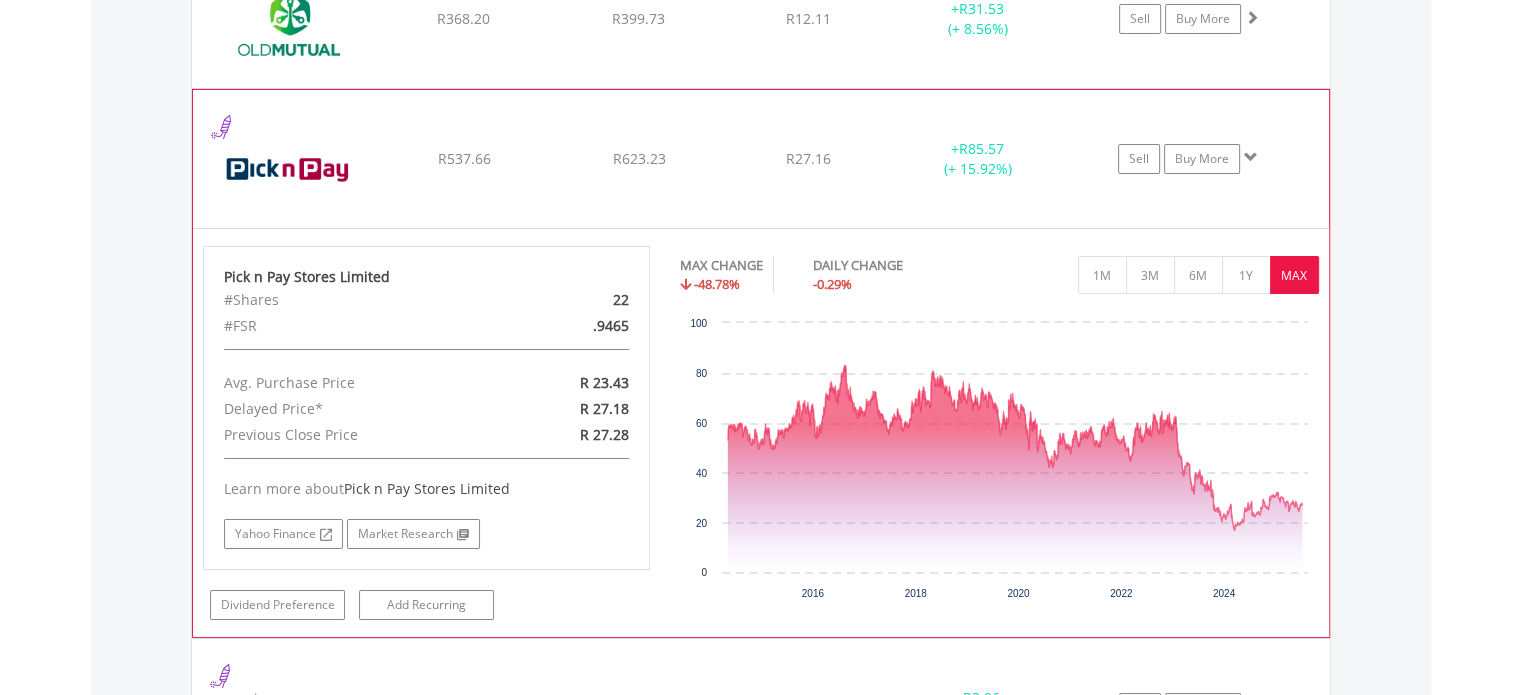 click on "﻿
Pick n Pay Stores Limited
R537.66
R623.23
R27.16
+  R85.57 (+ 15.92%)
Sell
Buy More" at bounding box center [761, -5524] 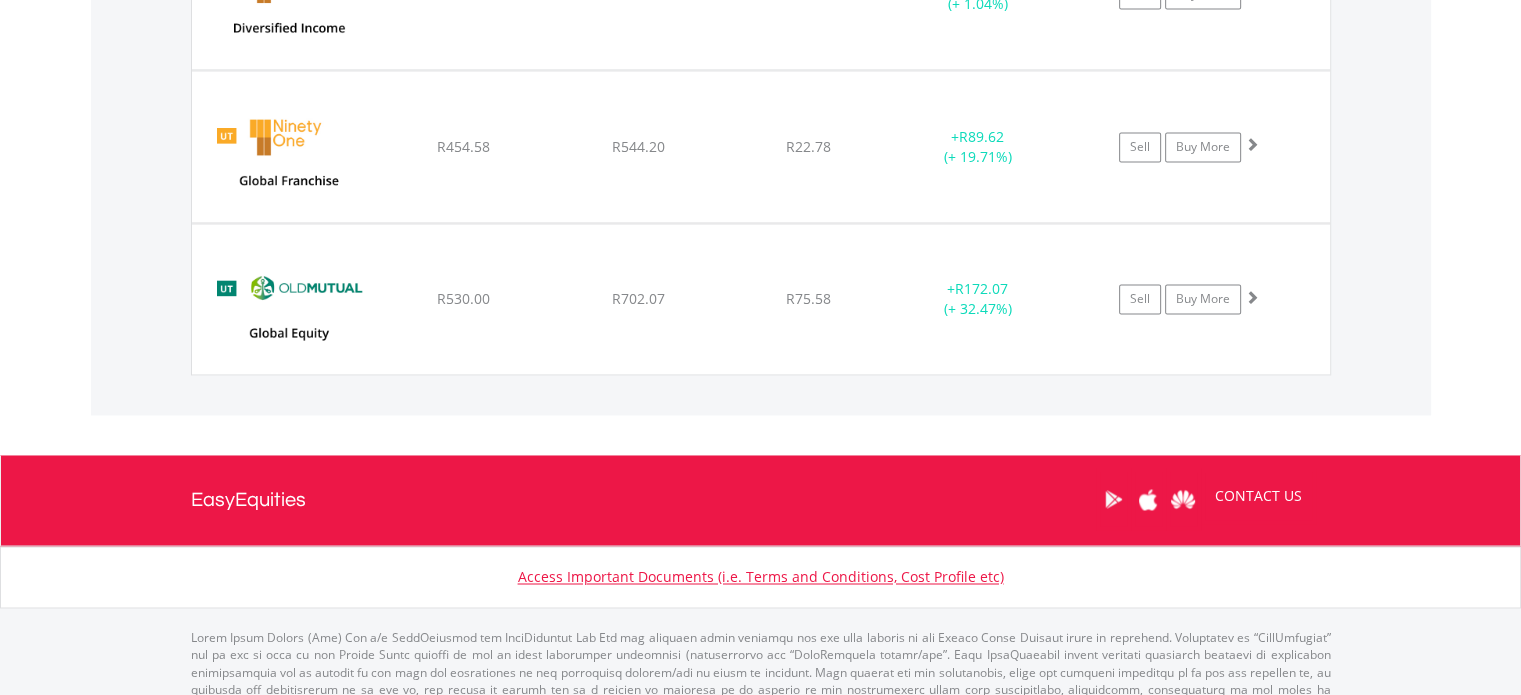 scroll, scrollTop: 10830, scrollLeft: 0, axis: vertical 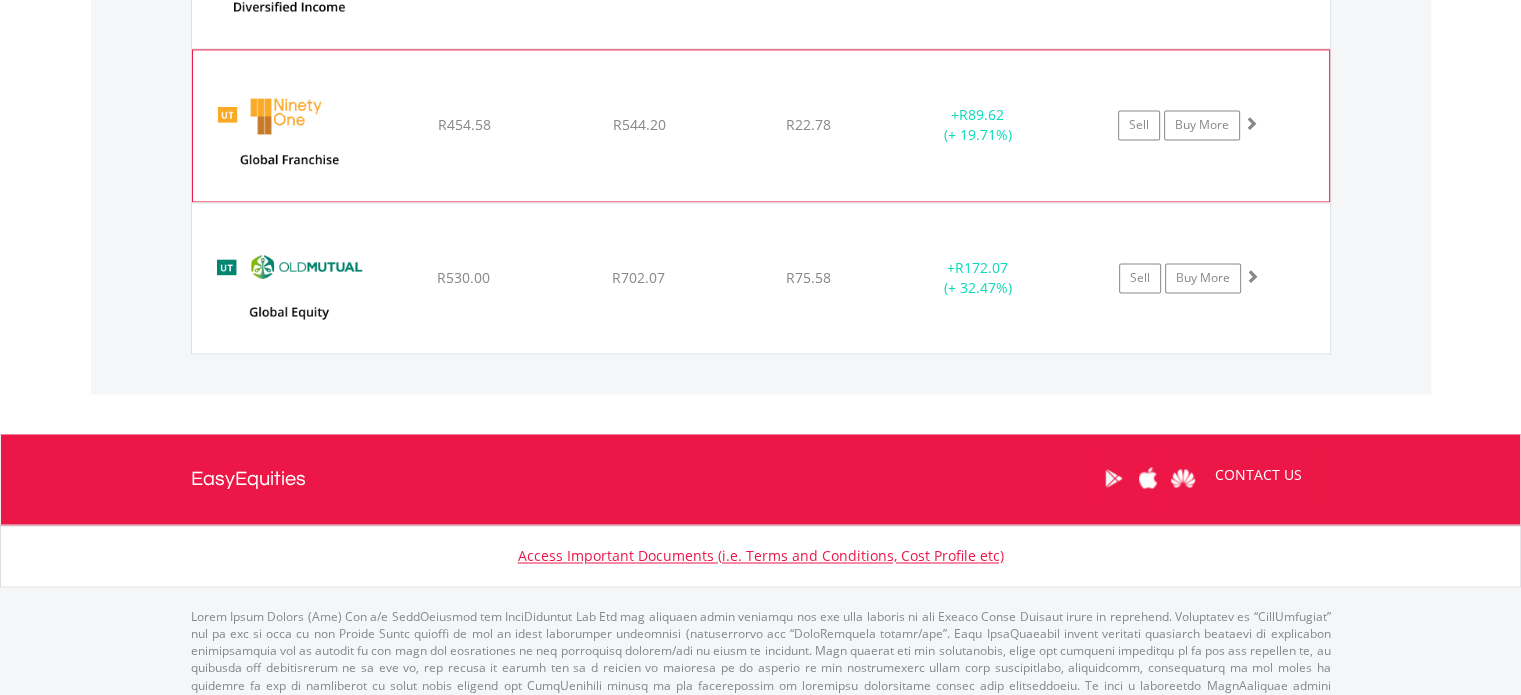 click on "﻿
NinetyOne Global Franchise FF H
R454.58
R544.20
R22.78
+  R89.62 (+ 19.71%)
Sell
Buy More" at bounding box center (761, -478) 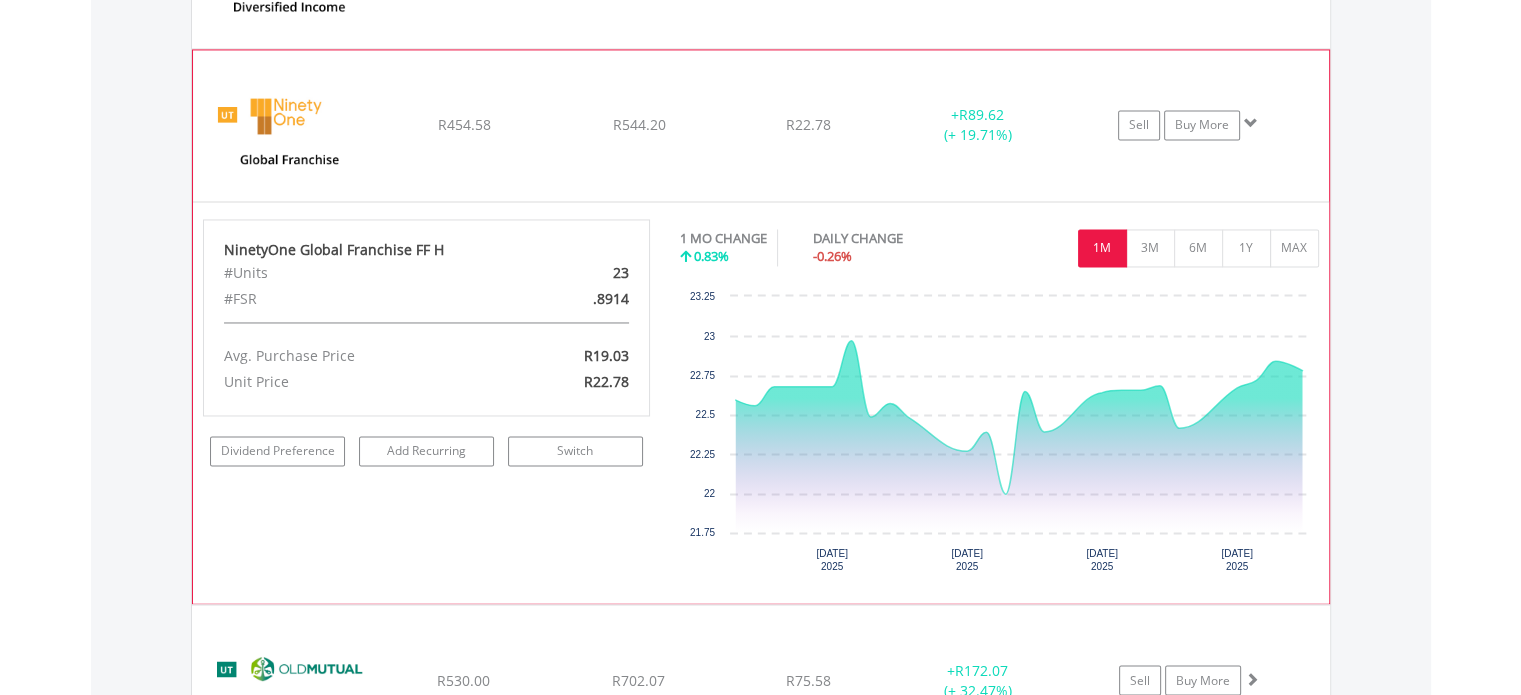 click on "﻿
NinetyOne Global Franchise FF H
R454.58
R544.20
R22.78
+  R89.62 (+ 19.71%)
Sell
Buy More" at bounding box center [761, -478] 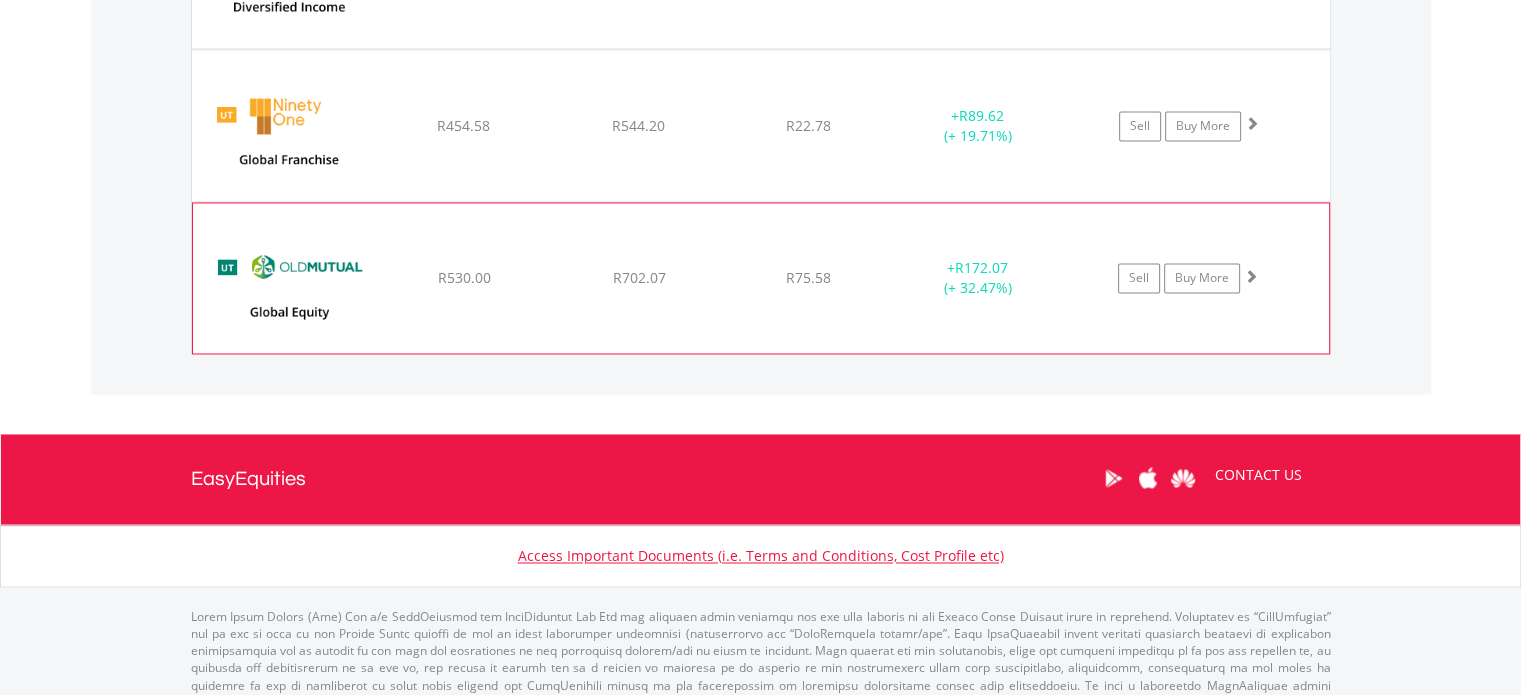 click on "﻿
Old Mutual Global Equity Fund B1
R530.00
R702.07
R75.58
+  R172.07 (+ 32.47%)
Sell
Buy More" at bounding box center [761, -478] 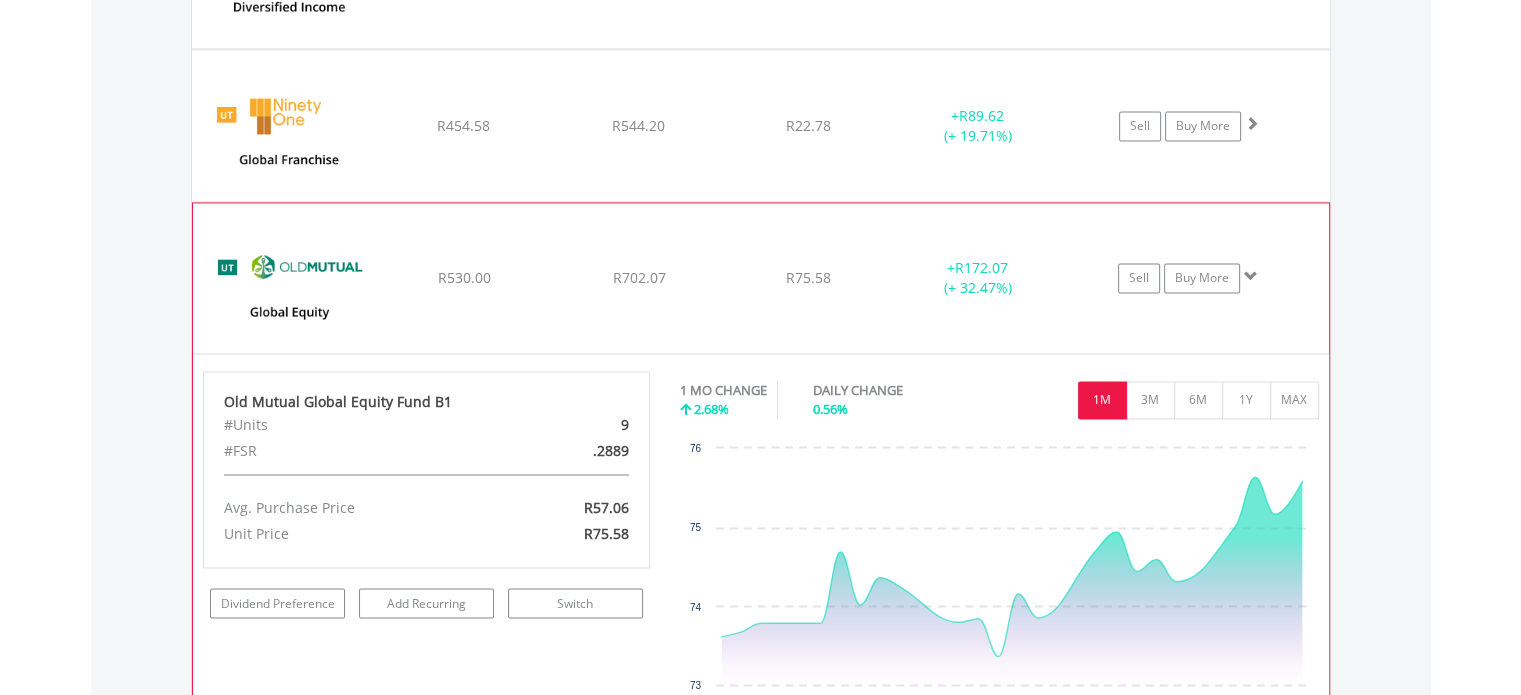 click on "﻿
Old Mutual Global Equity Fund B1
R530.00
R702.07
R75.58
+  R172.07 (+ 32.47%)
Sell
Buy More" at bounding box center [761, -478] 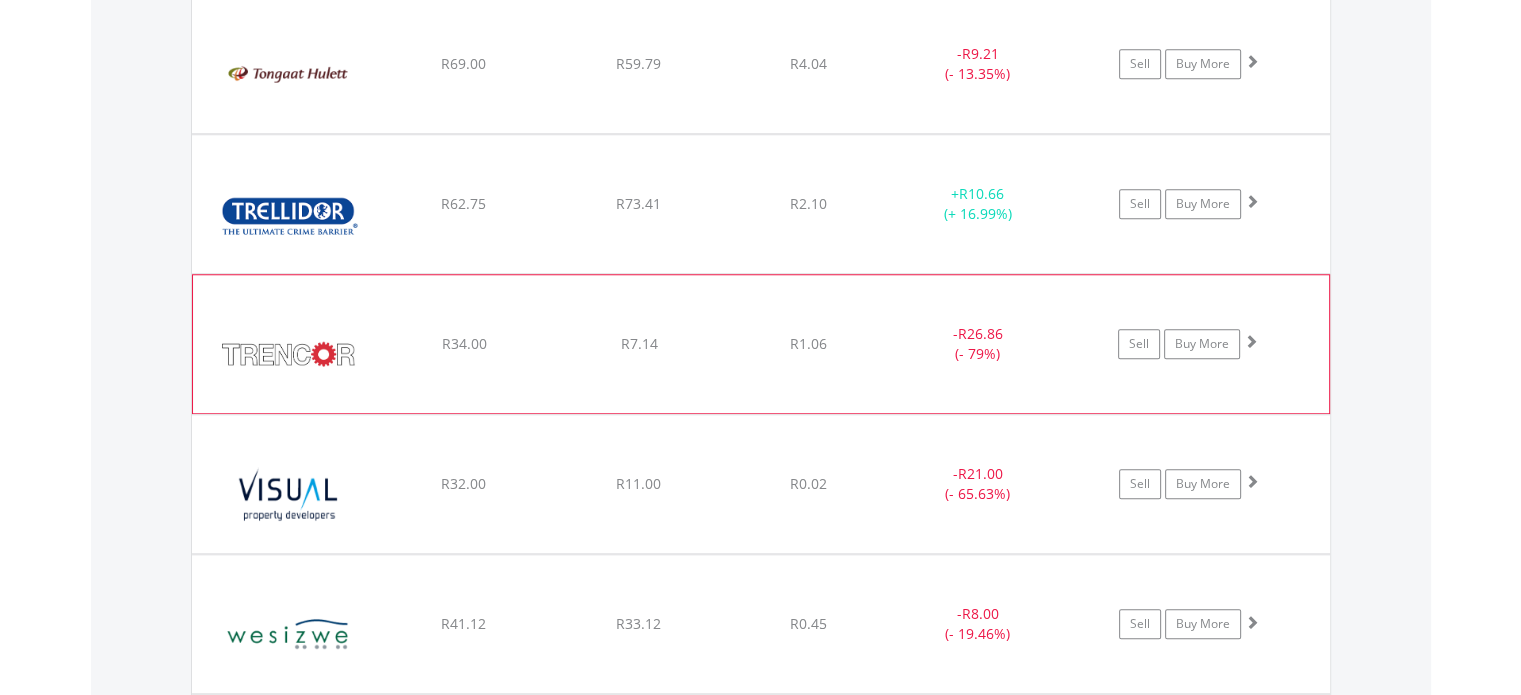 scroll, scrollTop: 9330, scrollLeft: 0, axis: vertical 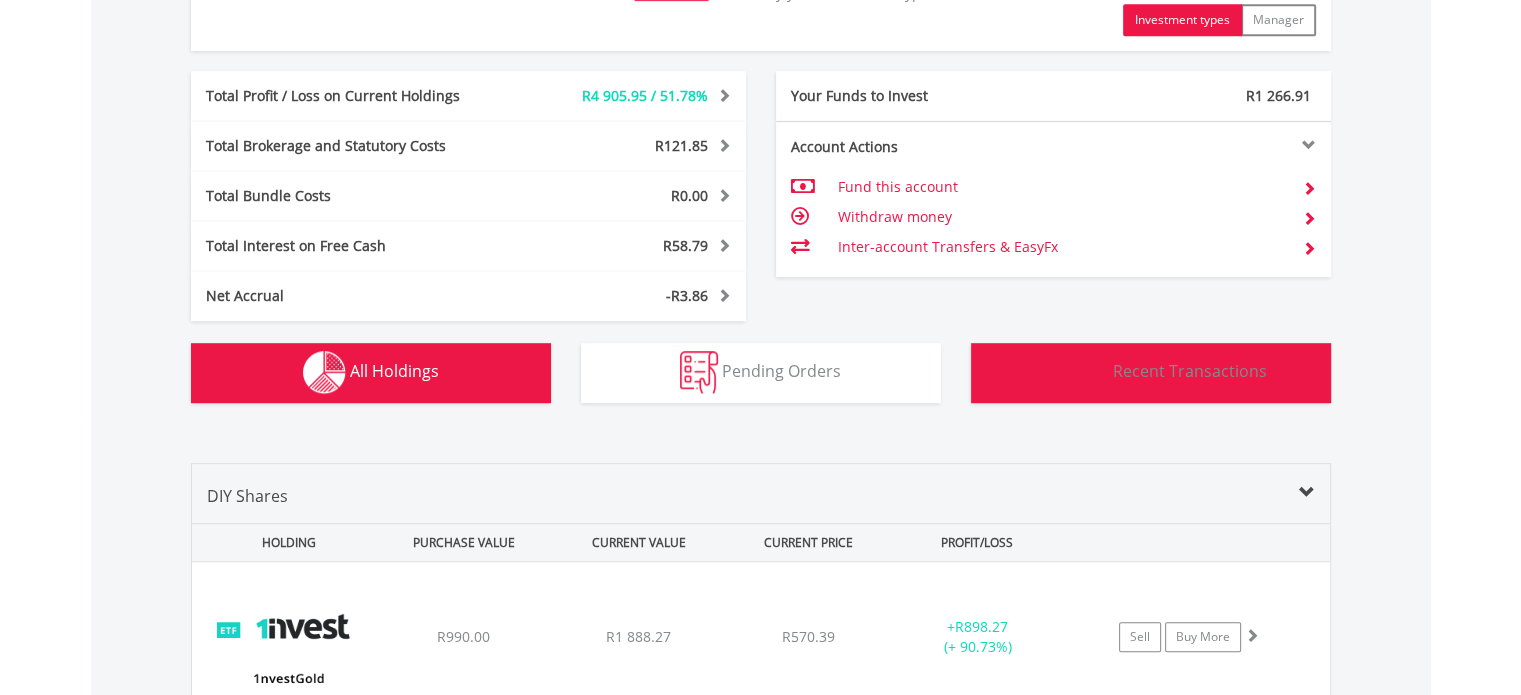 click on "Transactions
Recent Transactions" at bounding box center (1151, 373) 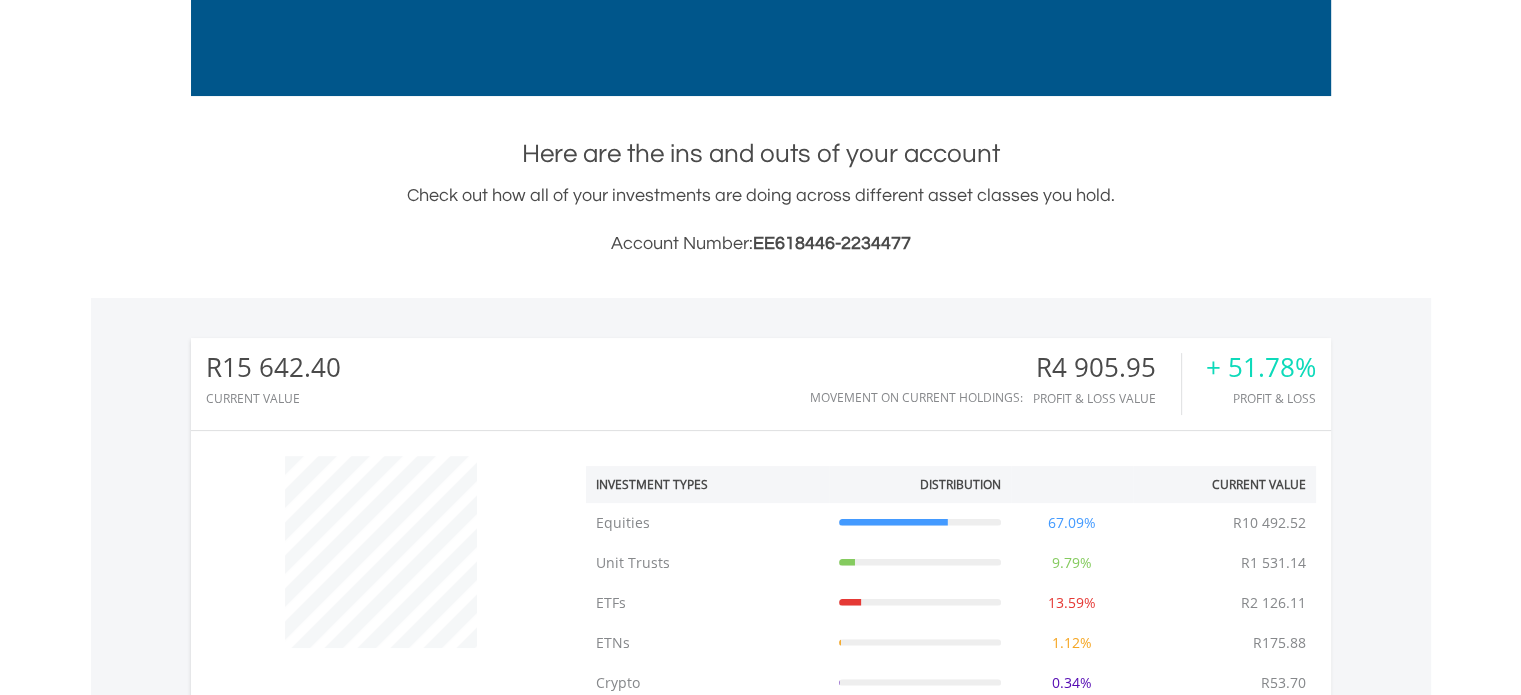 scroll, scrollTop: 0, scrollLeft: 0, axis: both 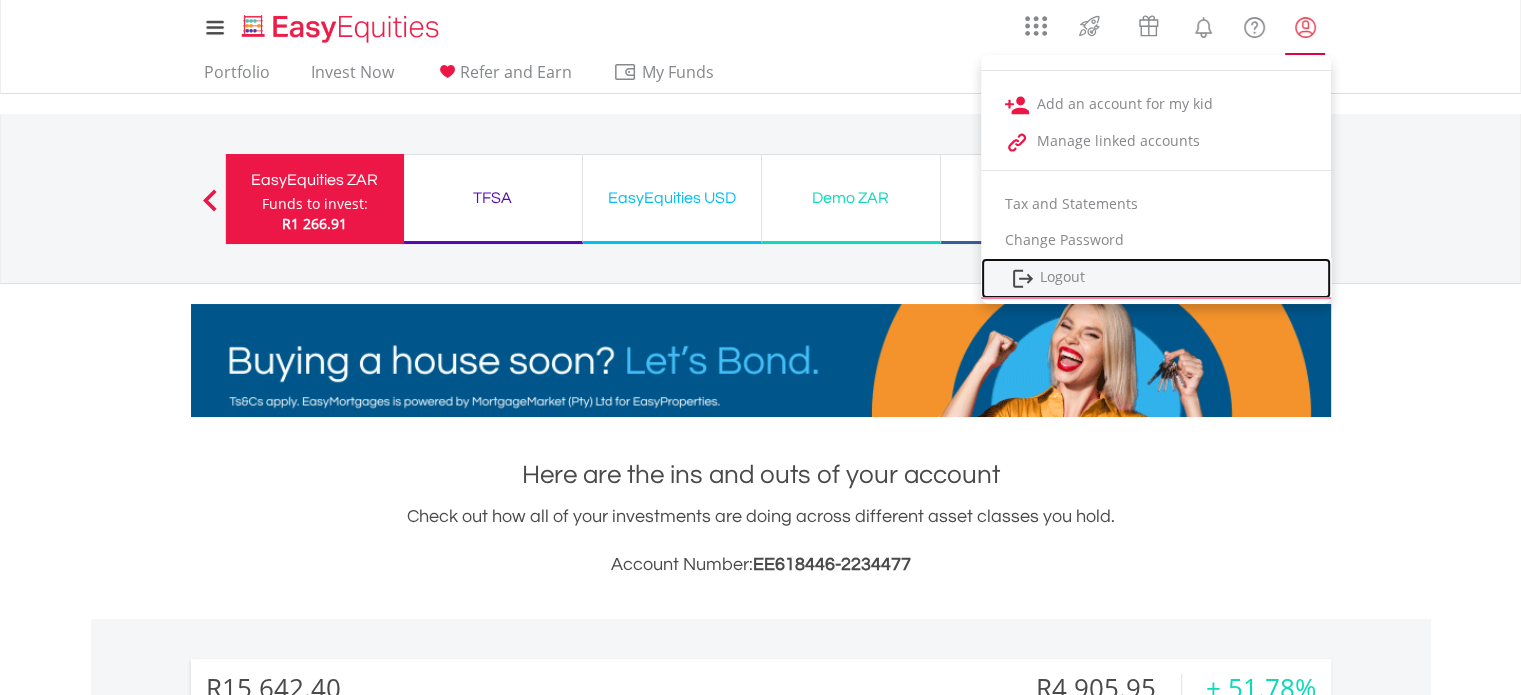 click on "Logout" at bounding box center [1156, 278] 